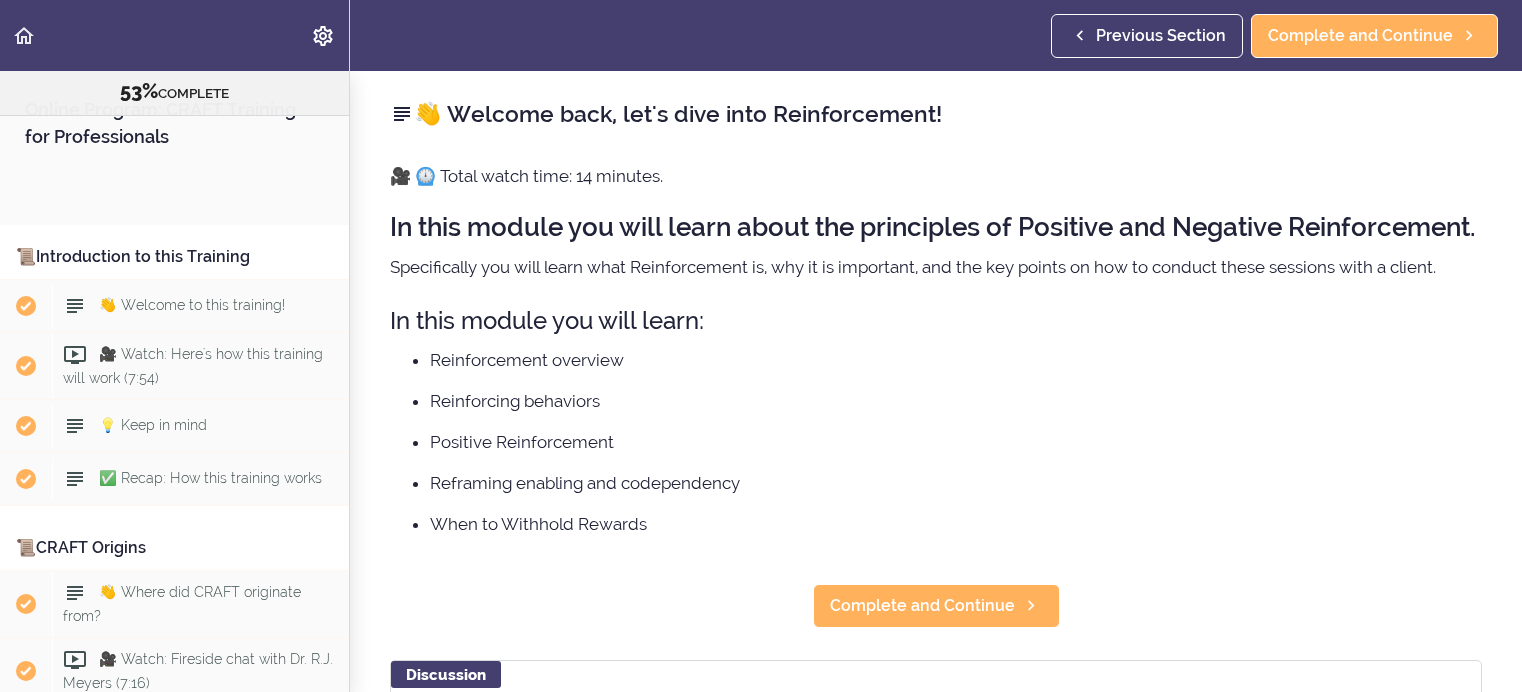 scroll, scrollTop: 0, scrollLeft: 0, axis: both 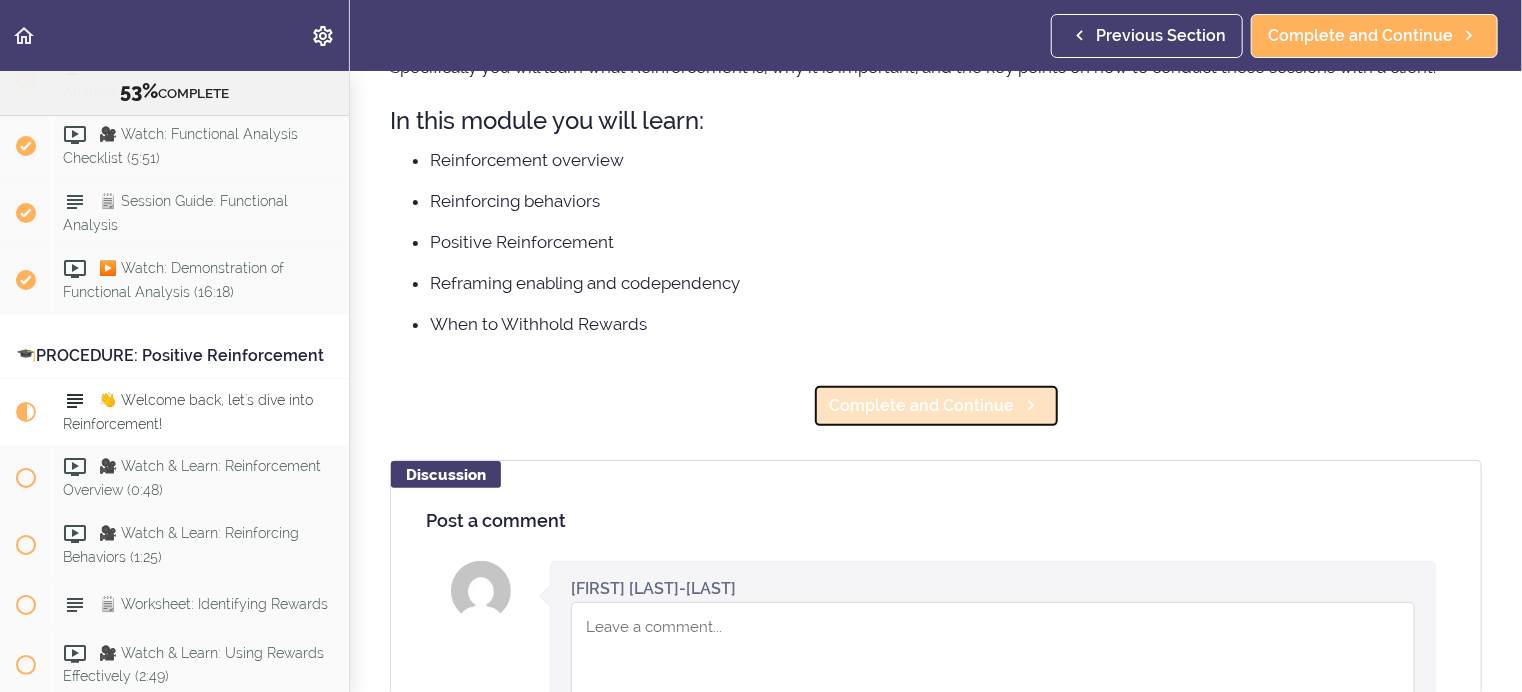 click on "Complete and Continue" at bounding box center [922, 406] 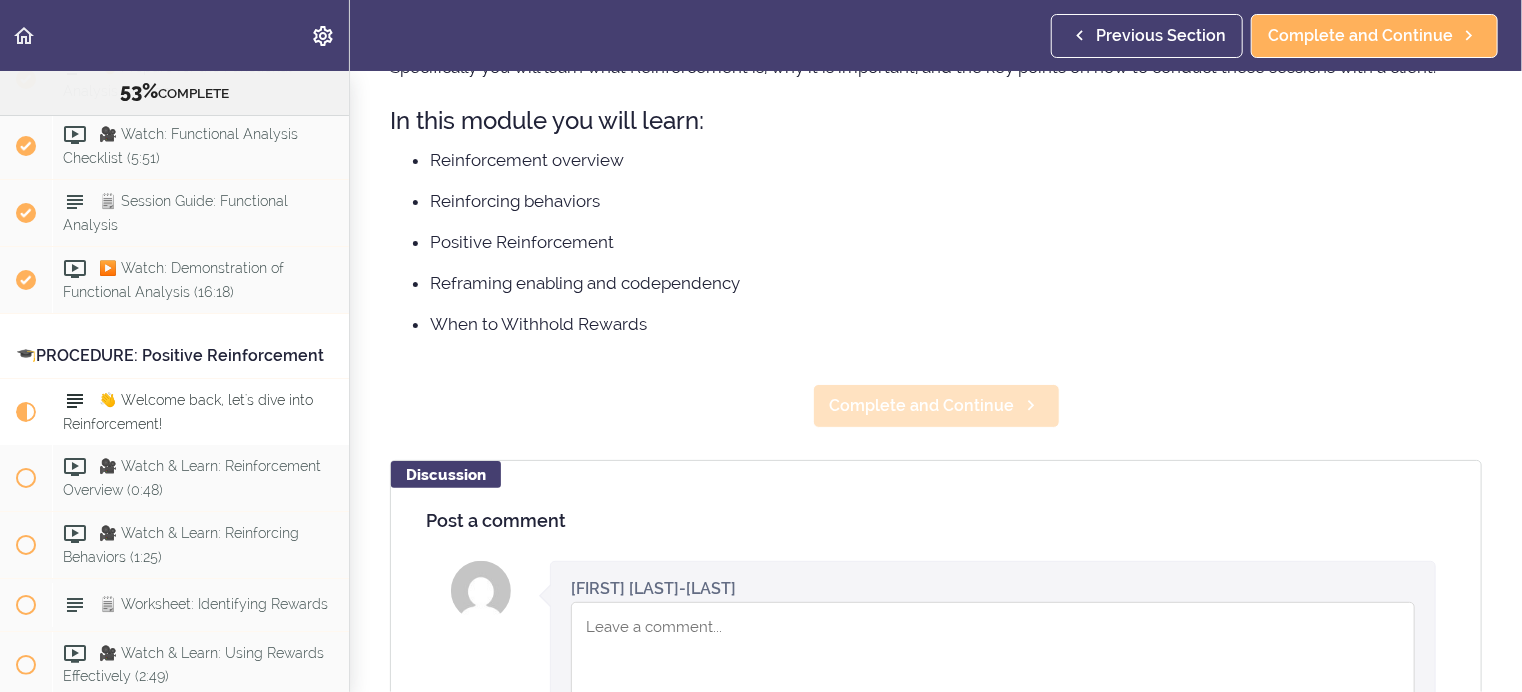 scroll, scrollTop: 7668, scrollLeft: 0, axis: vertical 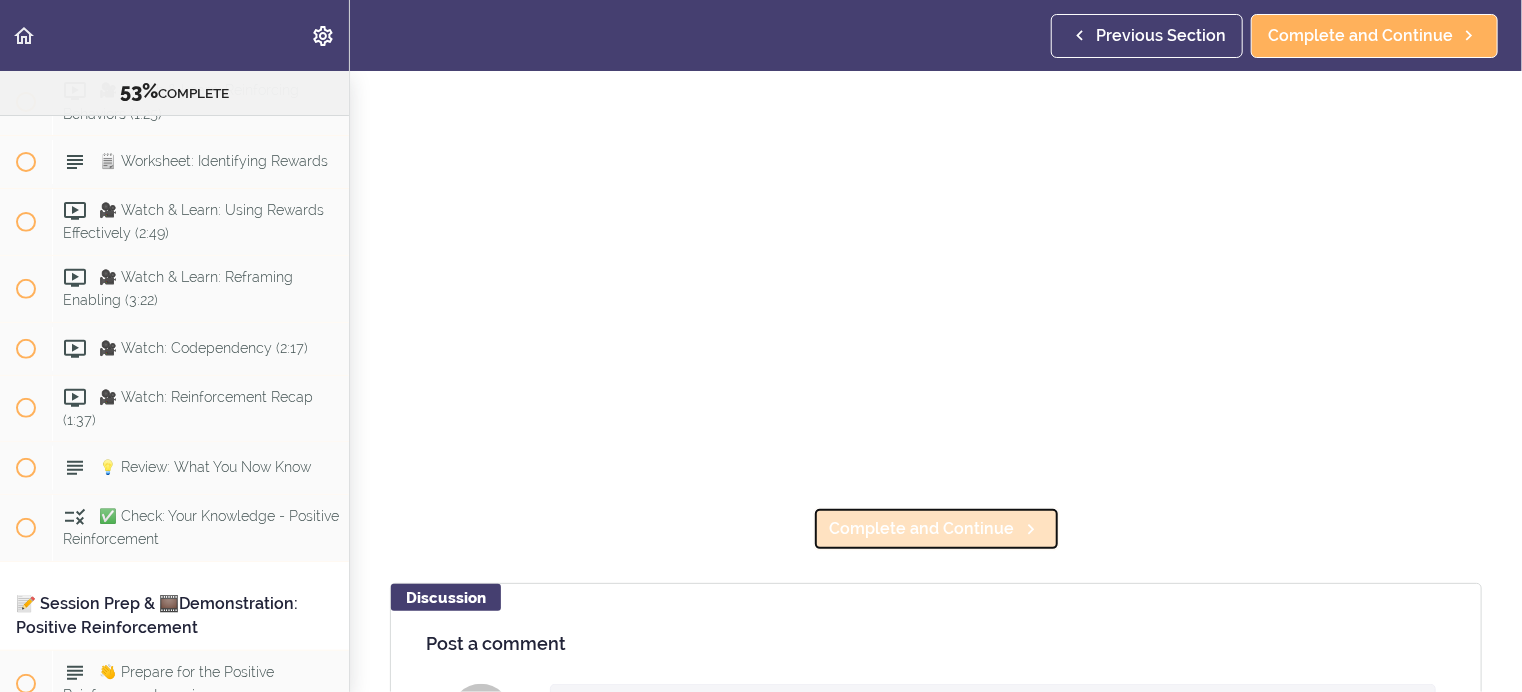 click on "Complete and Continue" at bounding box center (922, 529) 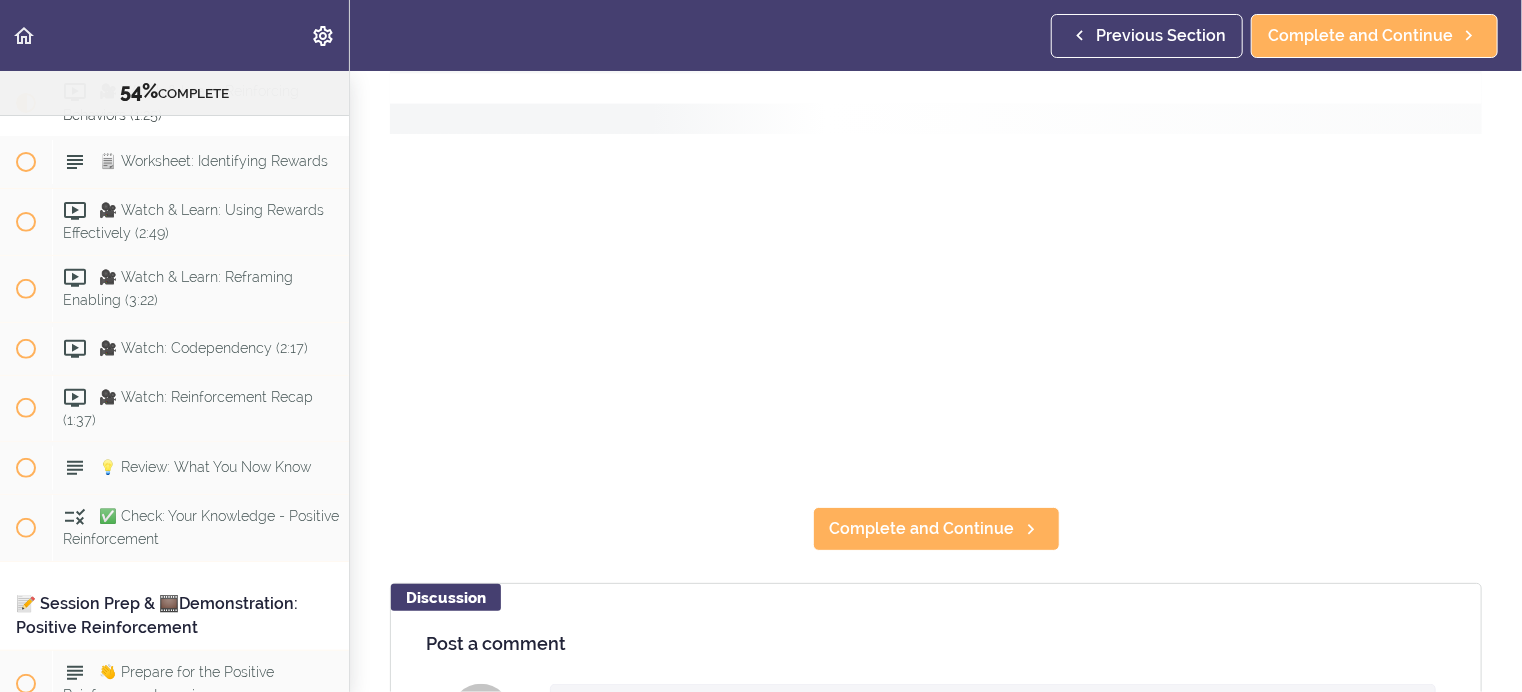 scroll, scrollTop: 0, scrollLeft: 0, axis: both 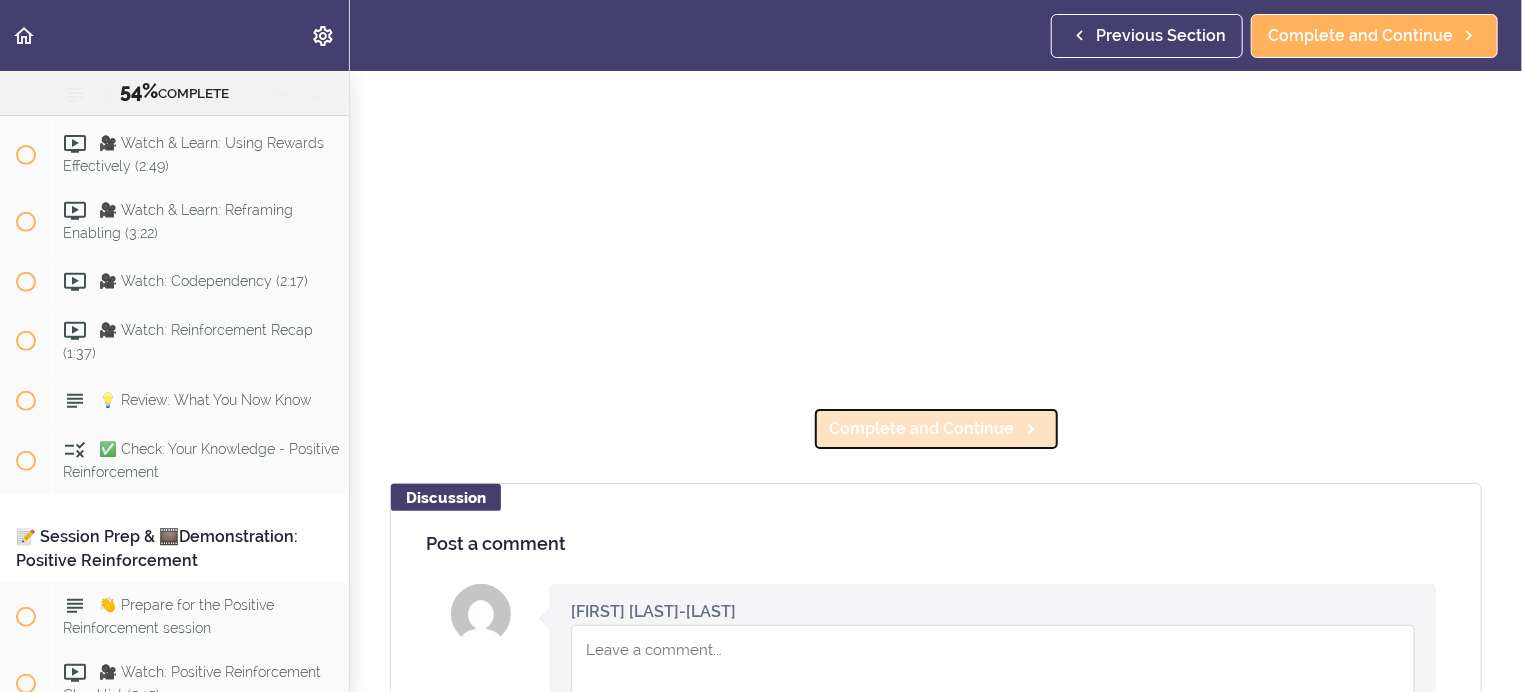click on "Complete and Continue" at bounding box center [922, 429] 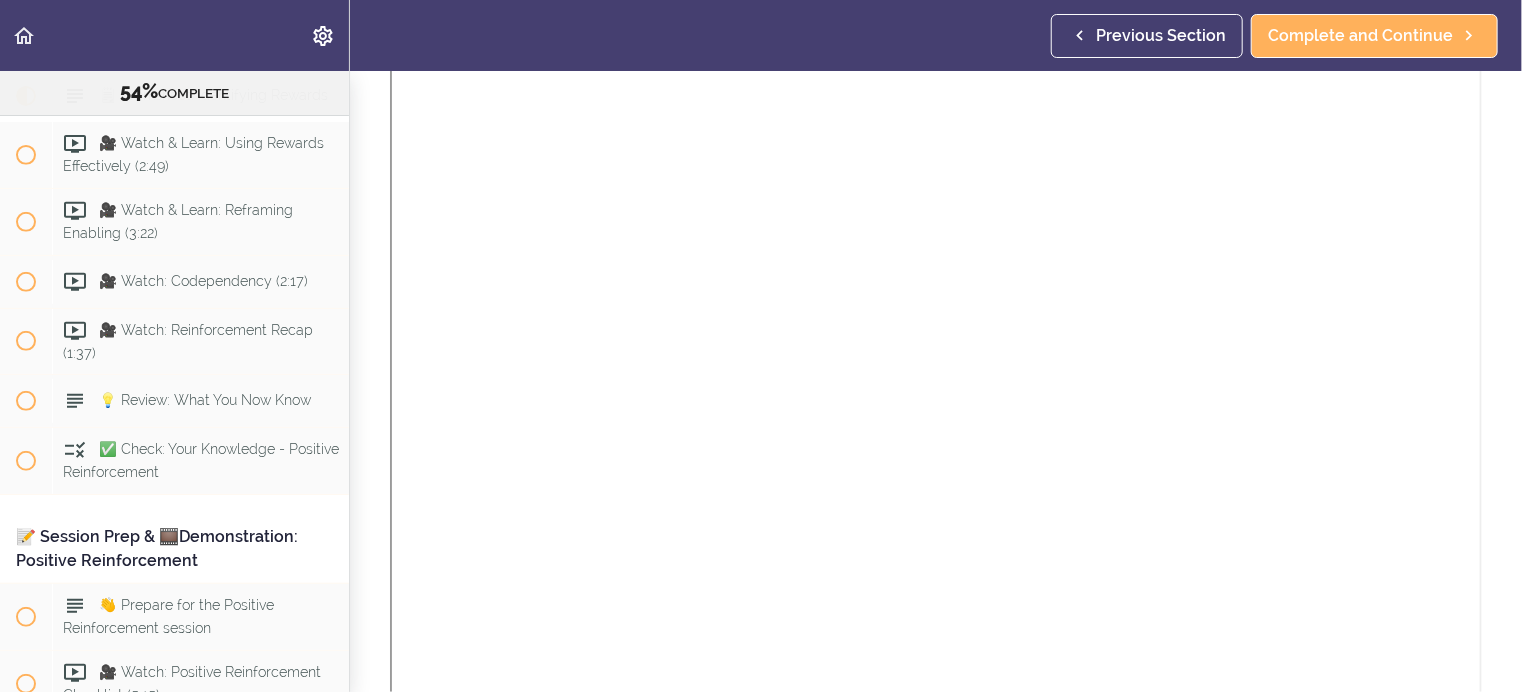 scroll, scrollTop: 0, scrollLeft: 0, axis: both 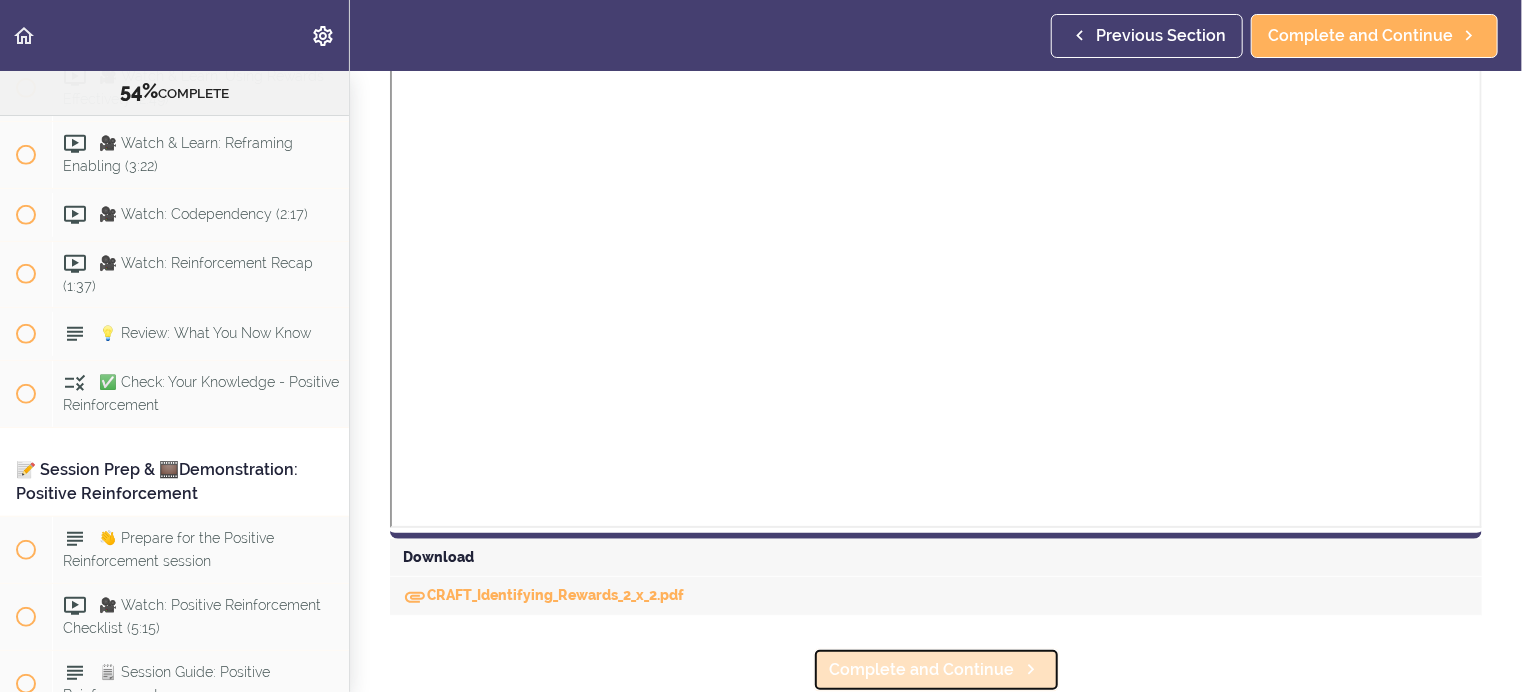 click on "Complete and Continue" at bounding box center [922, 670] 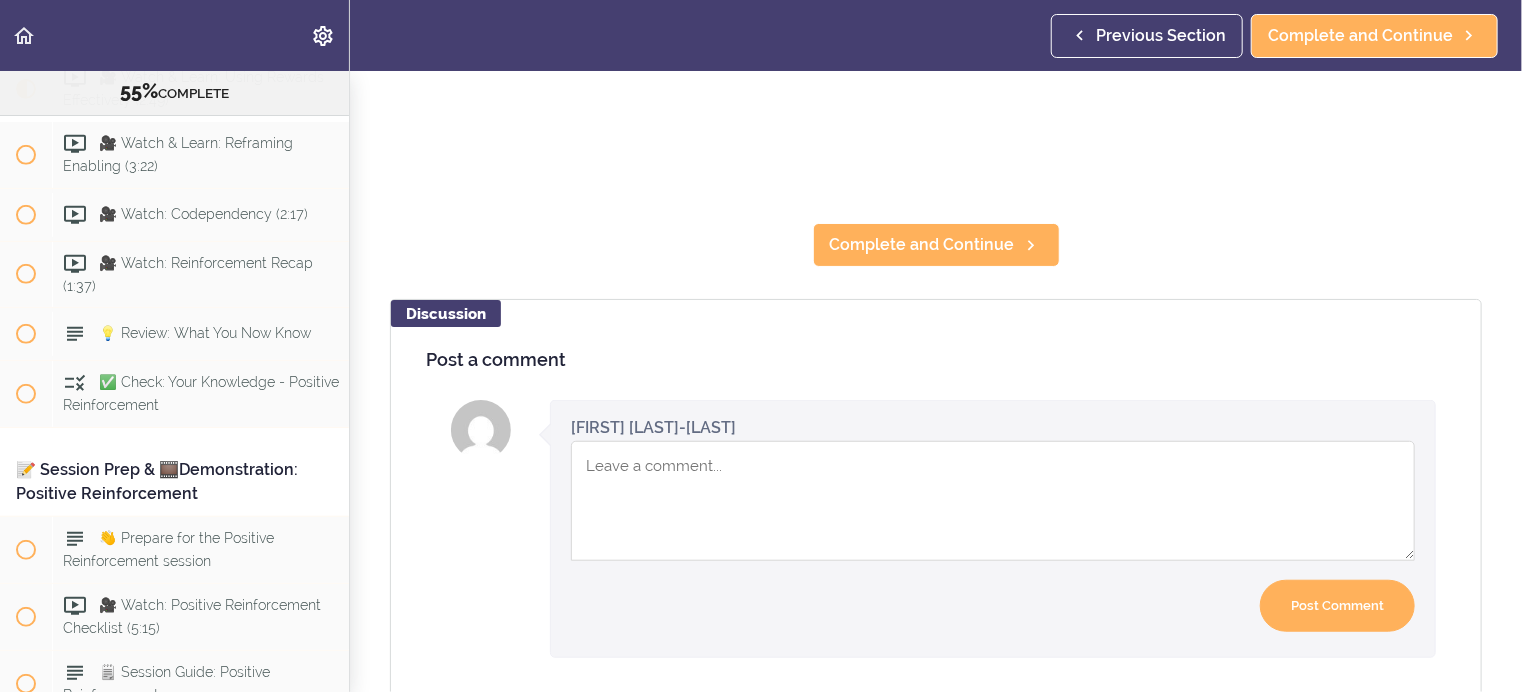 scroll, scrollTop: 0, scrollLeft: 0, axis: both 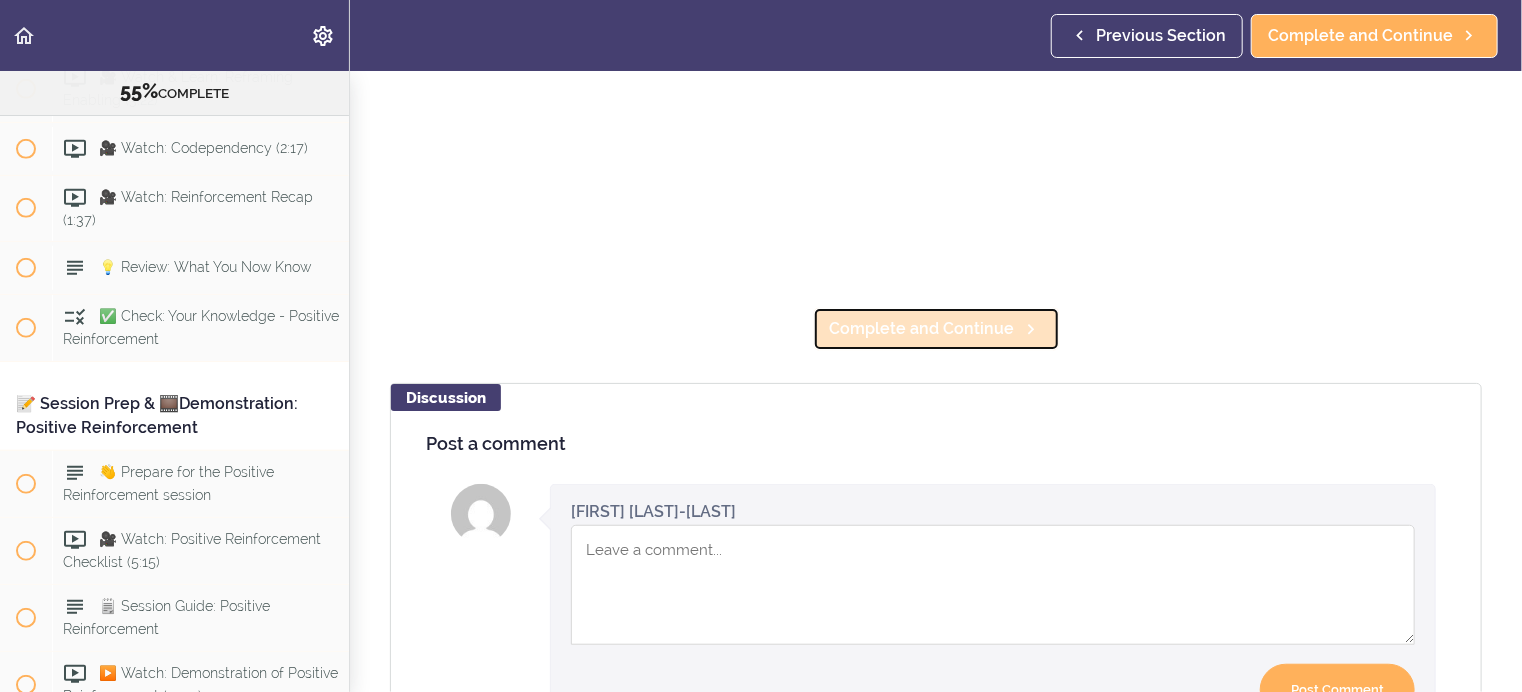 click on "Complete and Continue" at bounding box center (922, 329) 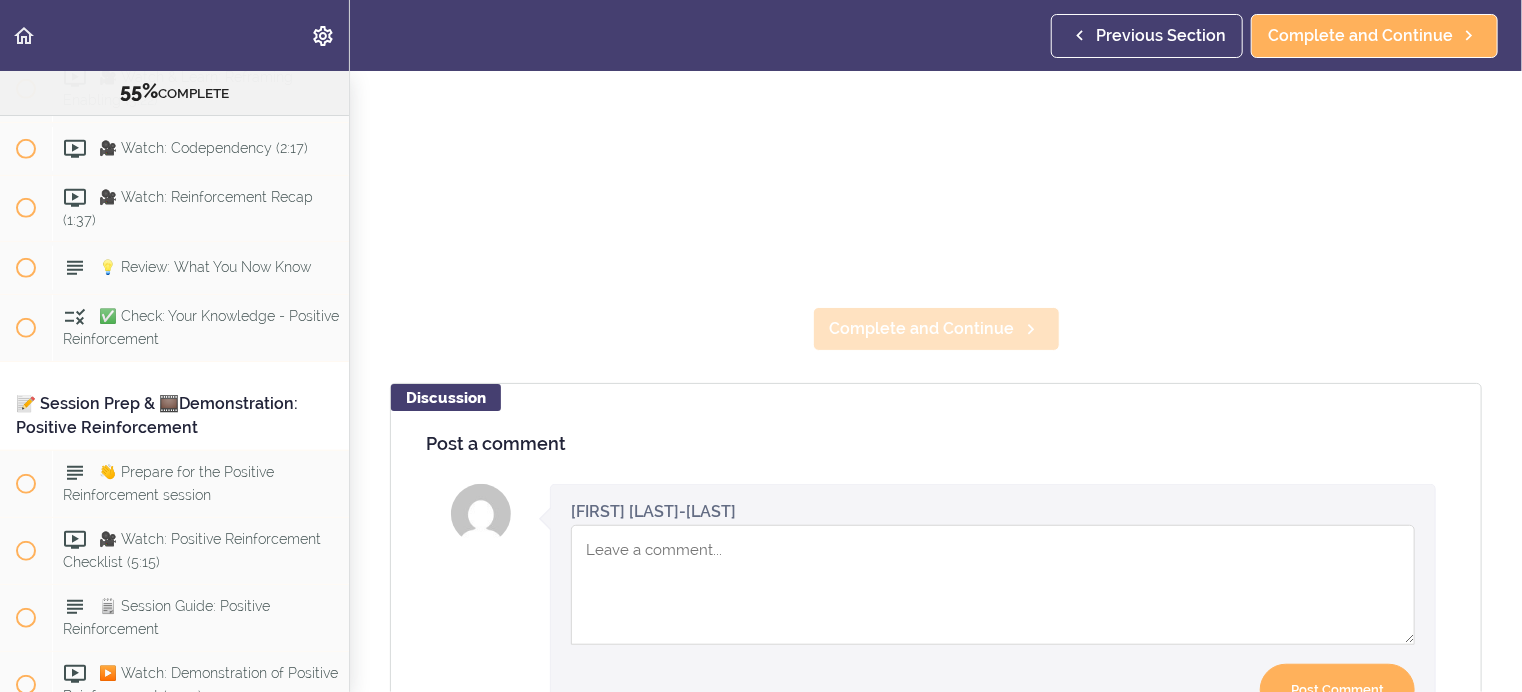 scroll, scrollTop: 0, scrollLeft: 0, axis: both 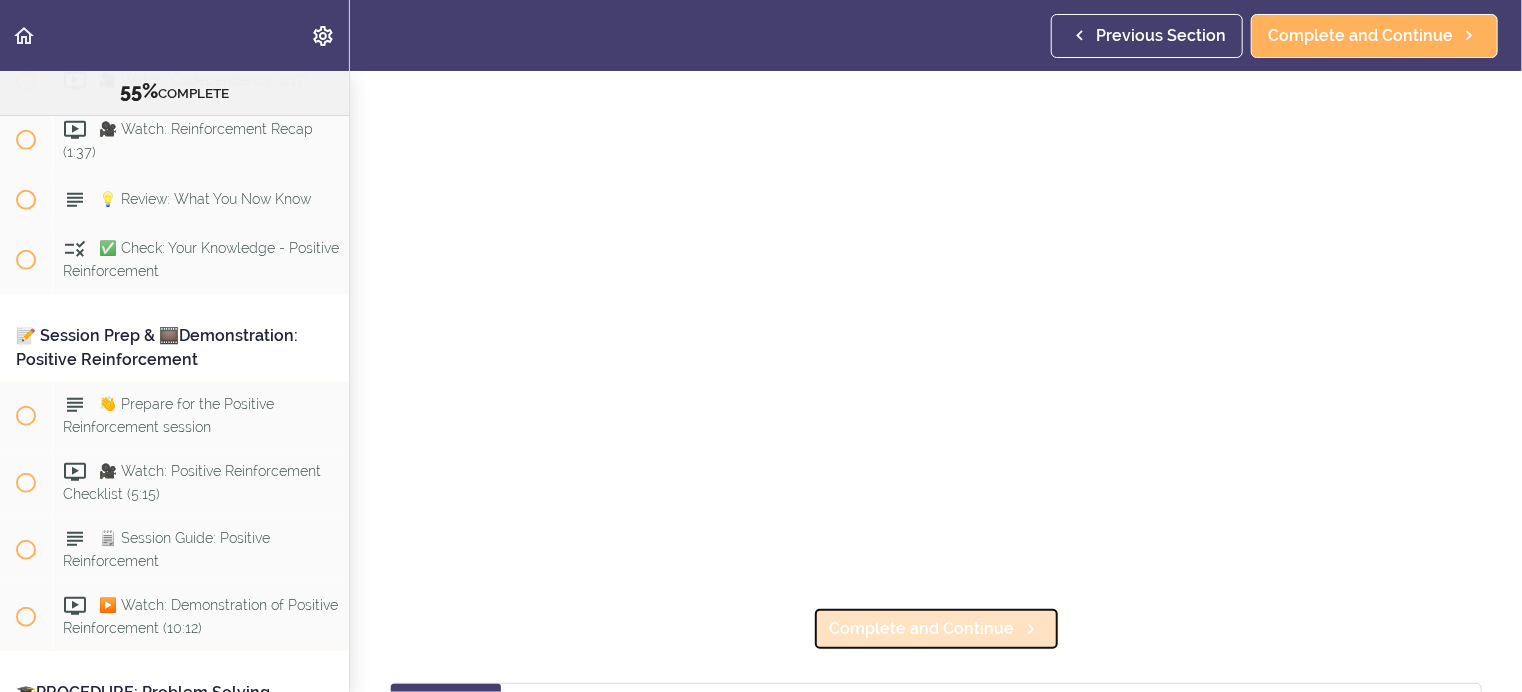 click on "Complete and Continue" at bounding box center (922, 629) 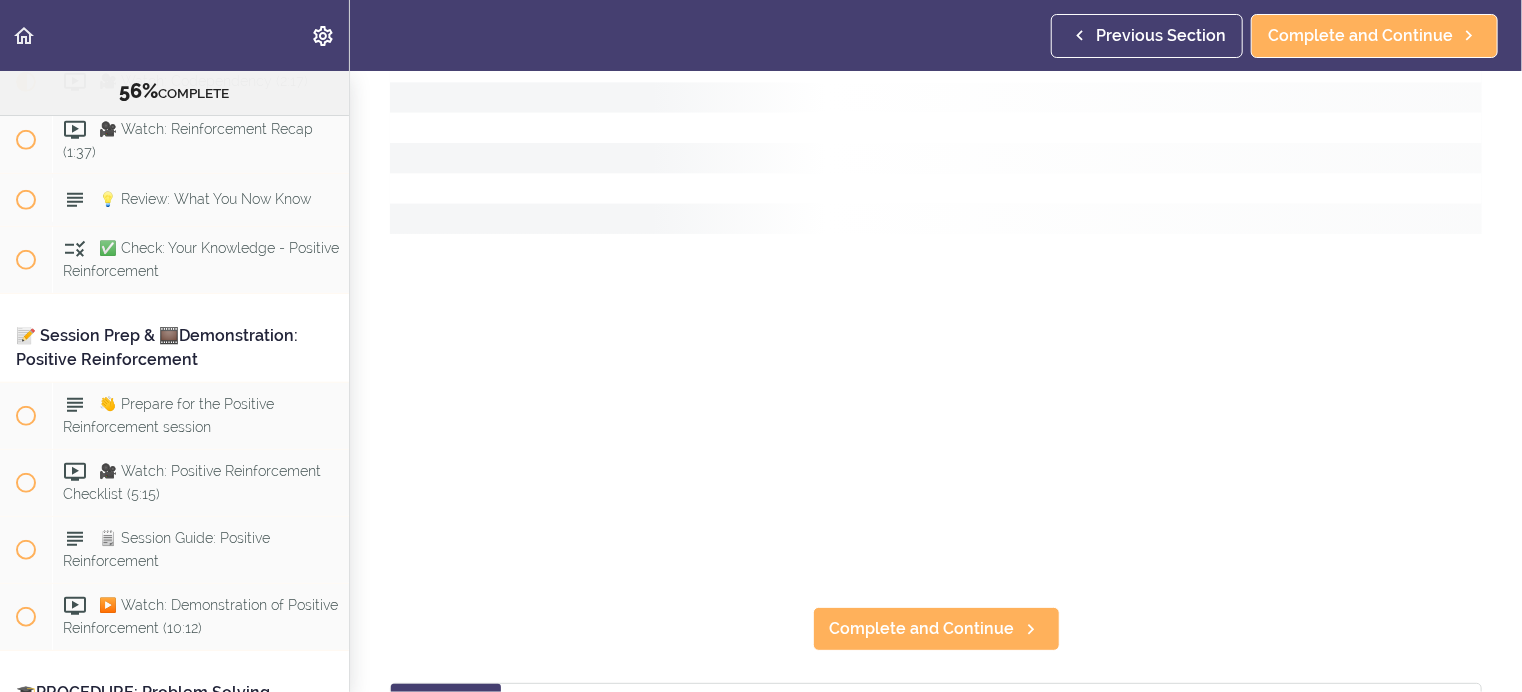 scroll, scrollTop: 0, scrollLeft: 0, axis: both 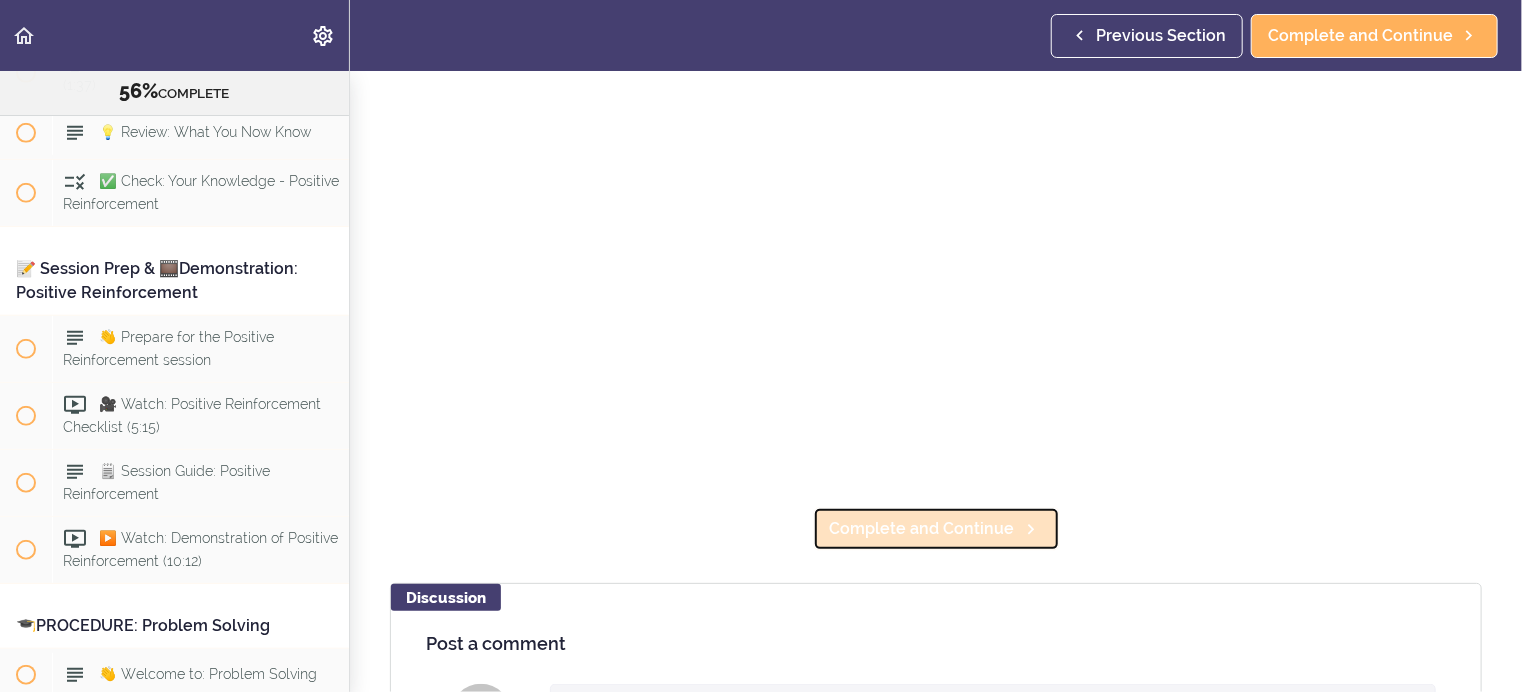 click on "Complete and Continue" at bounding box center (922, 529) 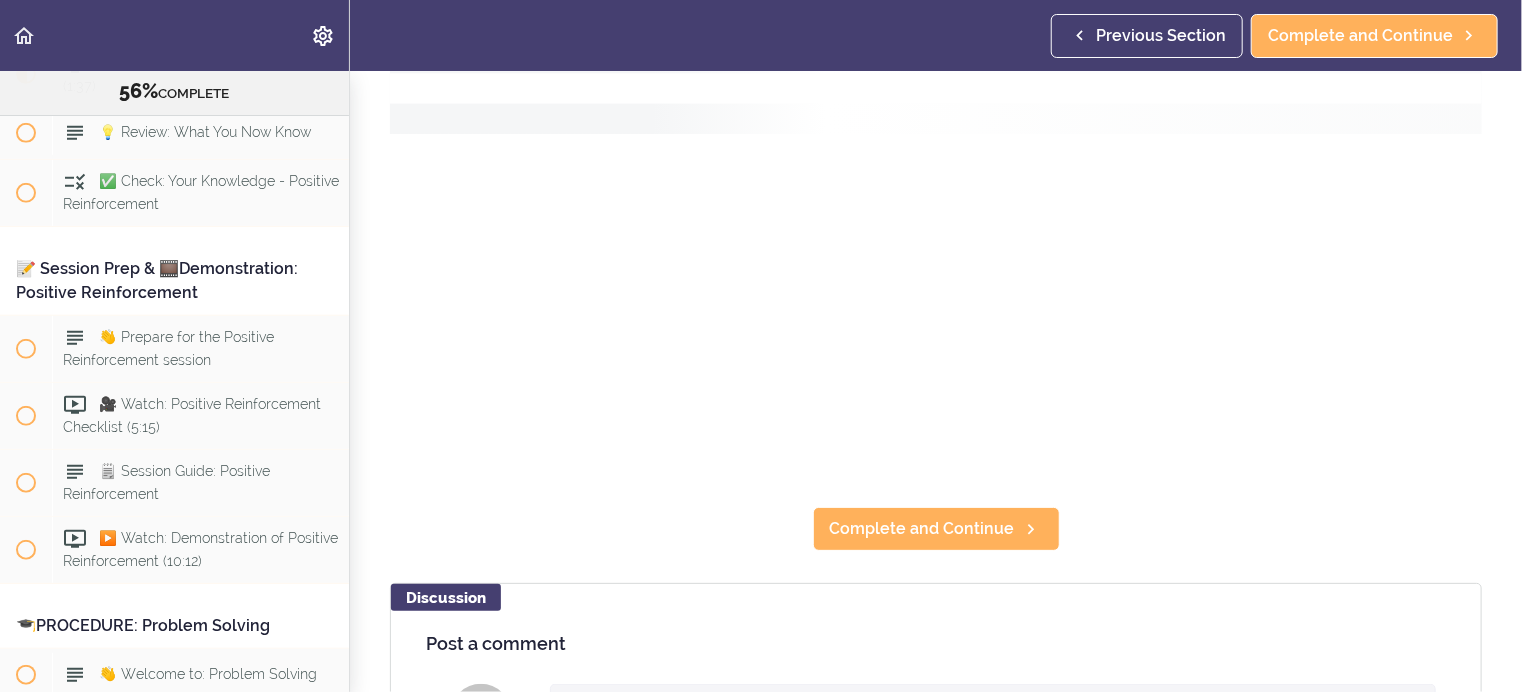 scroll, scrollTop: 0, scrollLeft: 0, axis: both 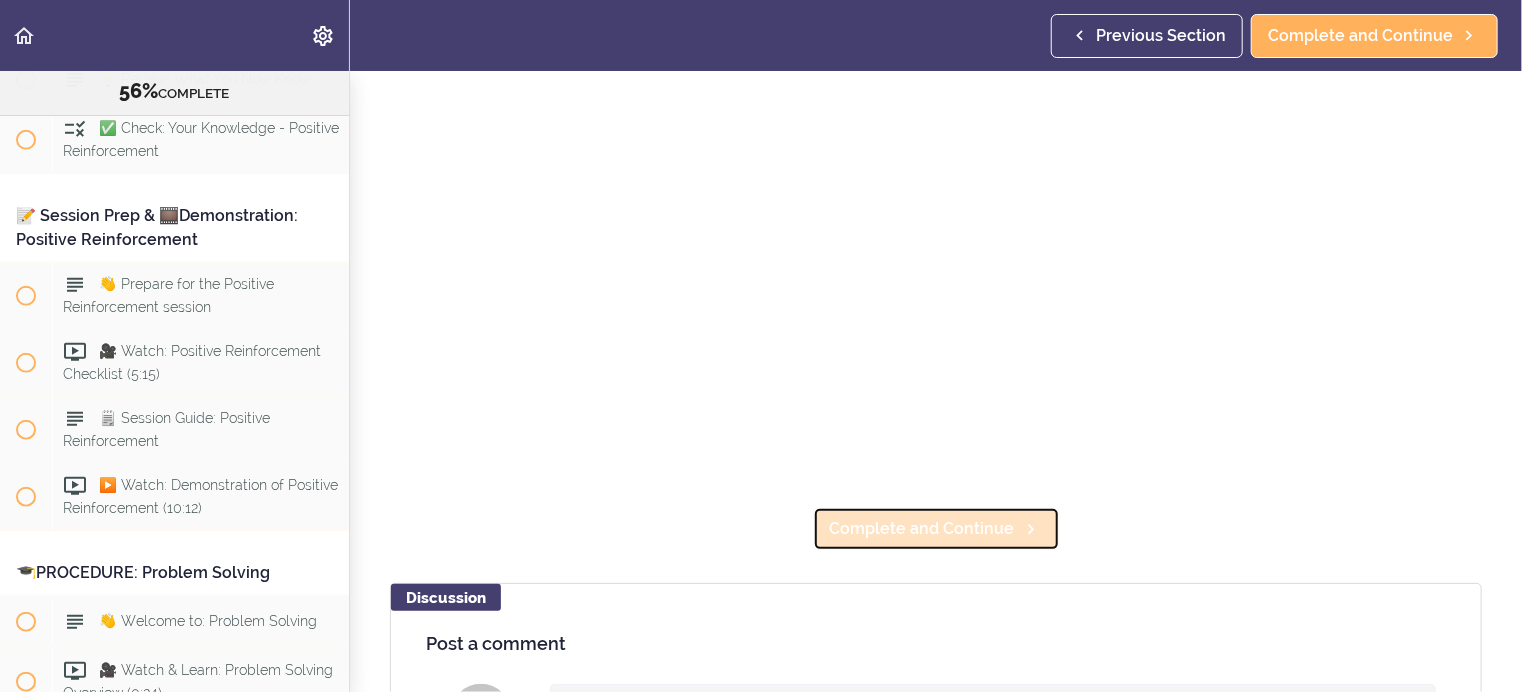 click on "Complete and Continue" at bounding box center (922, 529) 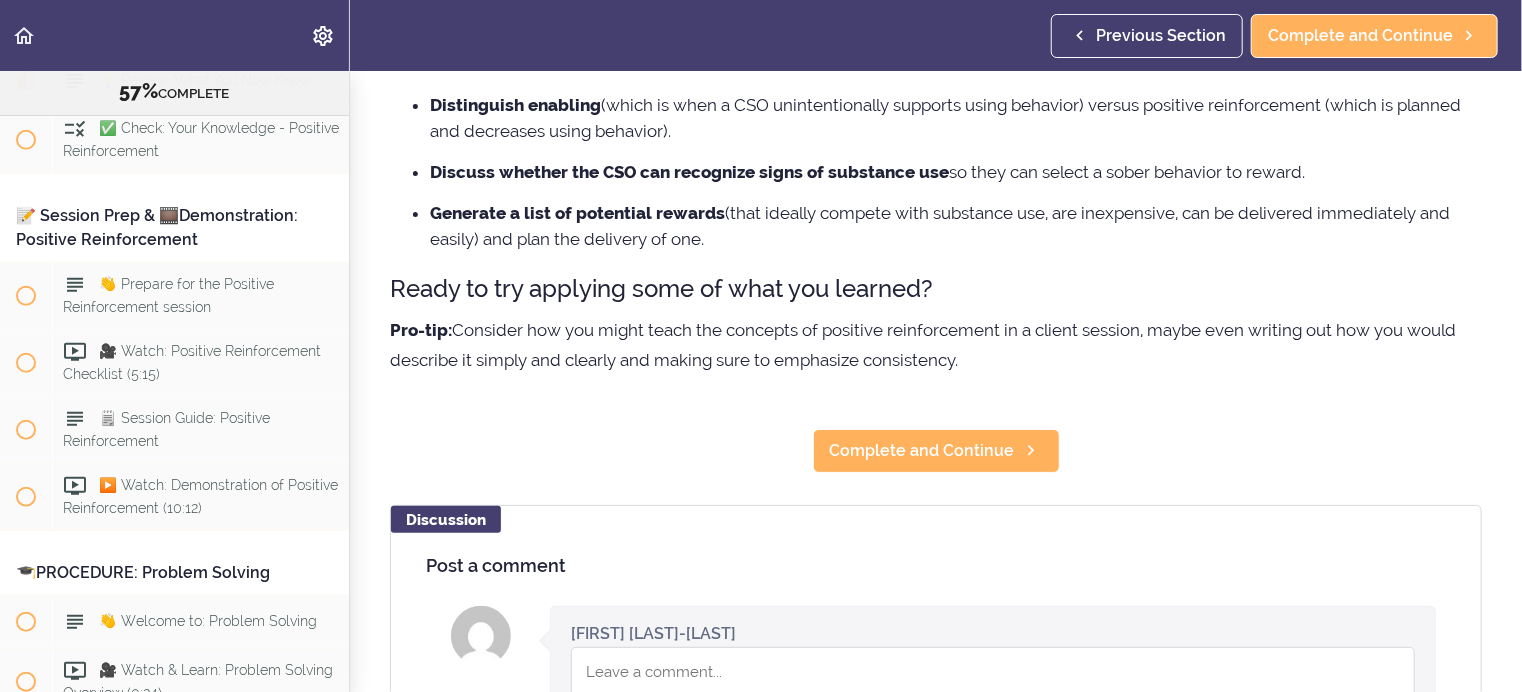 scroll, scrollTop: 0, scrollLeft: 0, axis: both 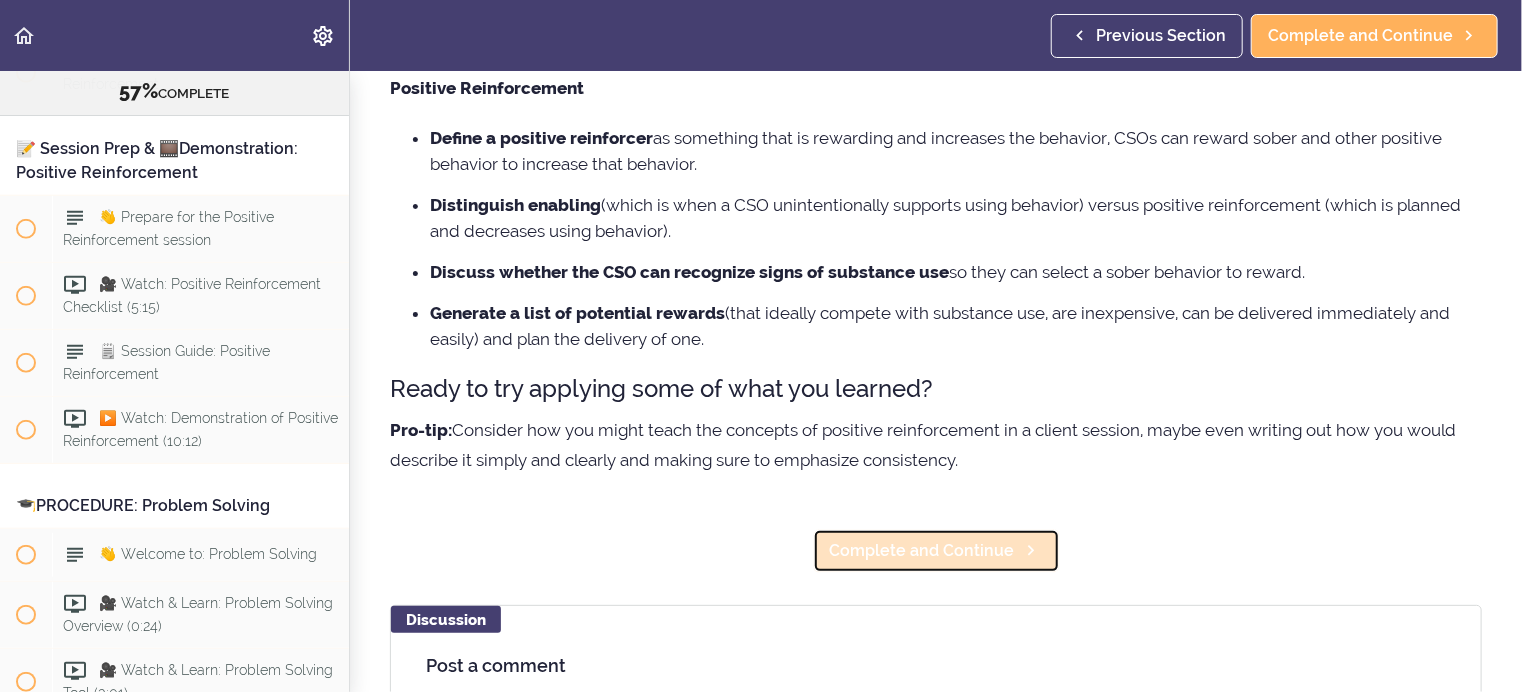 click on "Complete and Continue" at bounding box center (922, 551) 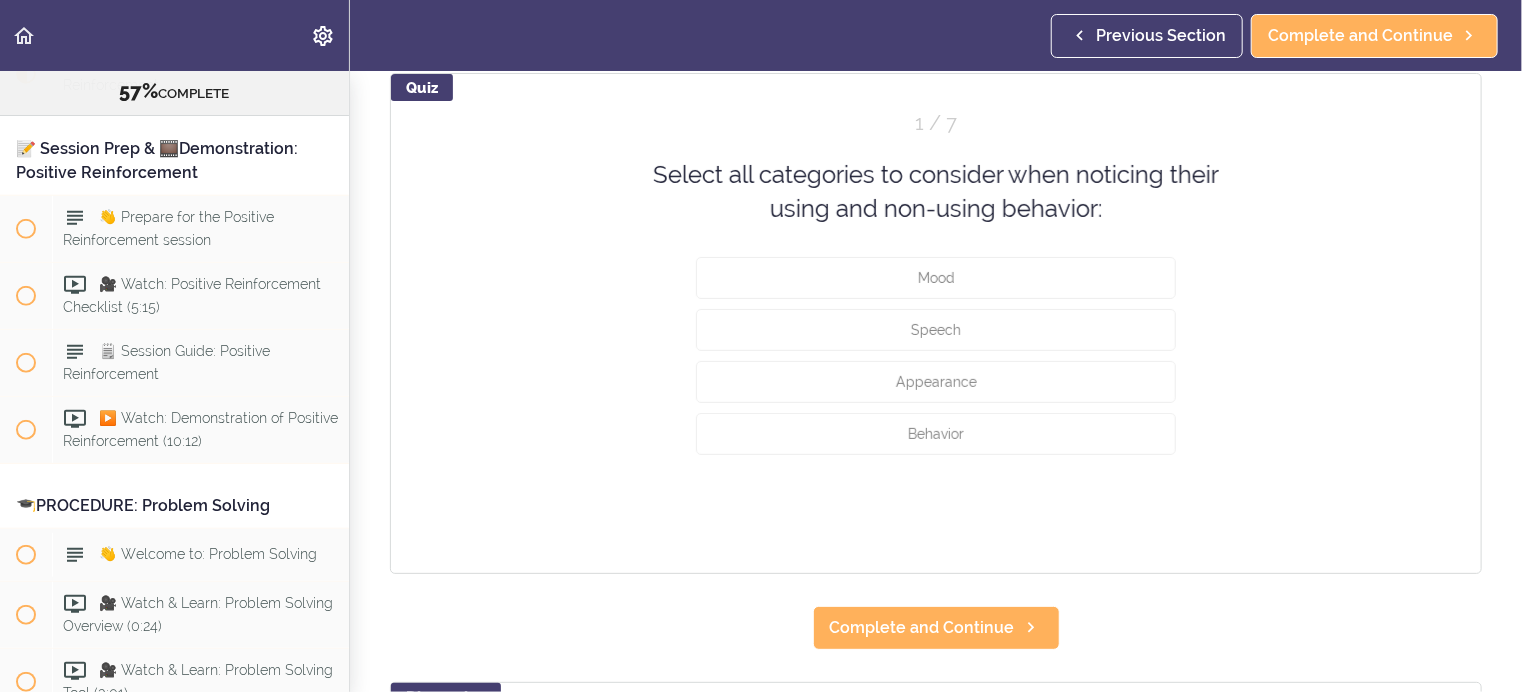scroll, scrollTop: 0, scrollLeft: 0, axis: both 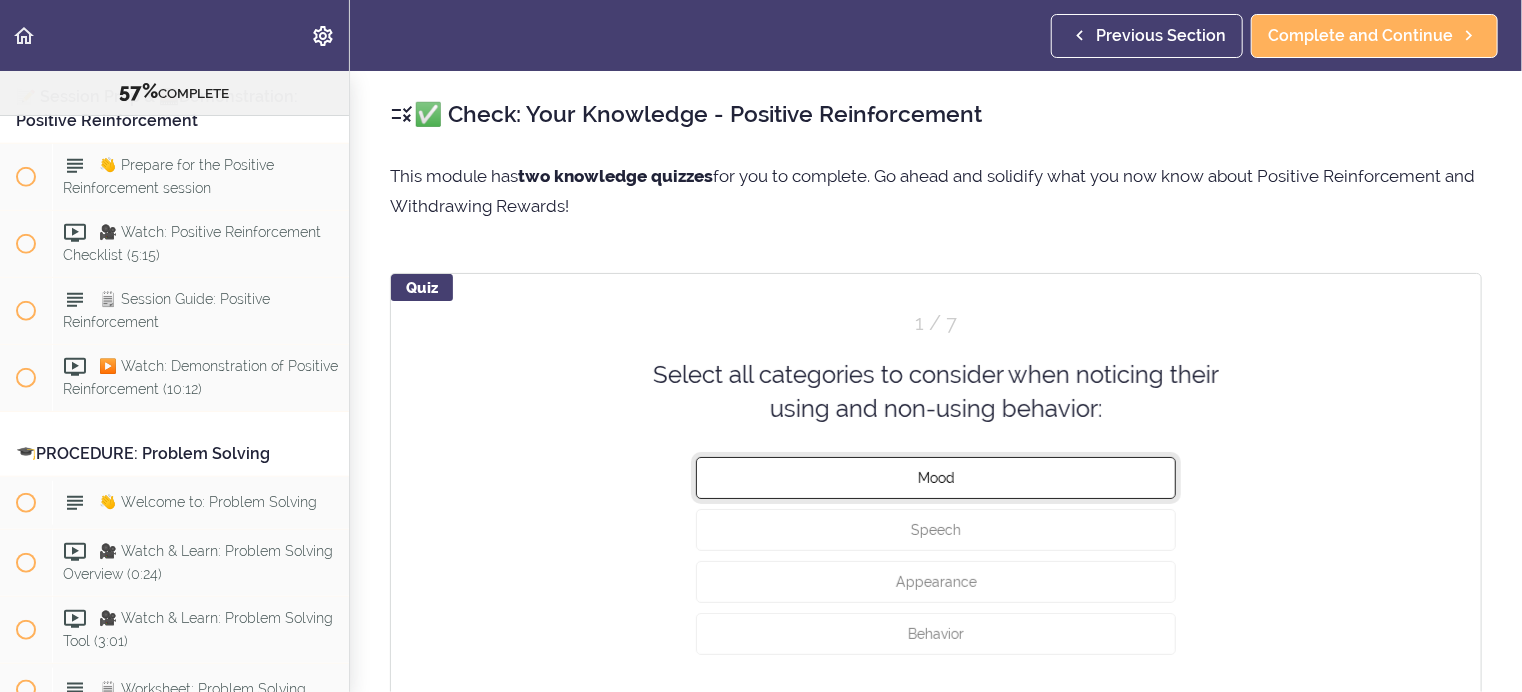 click on "Mood" at bounding box center [936, 477] 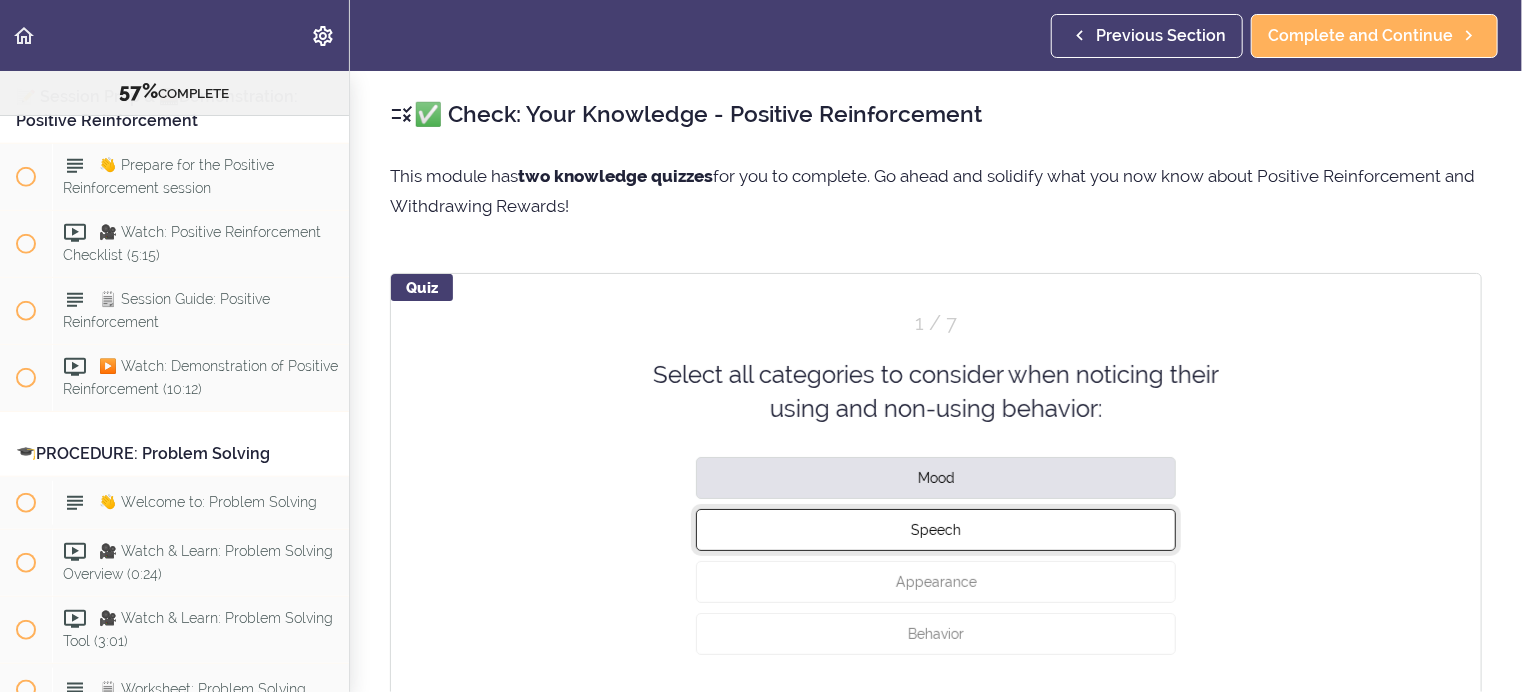 click on "Speech" at bounding box center [936, 529] 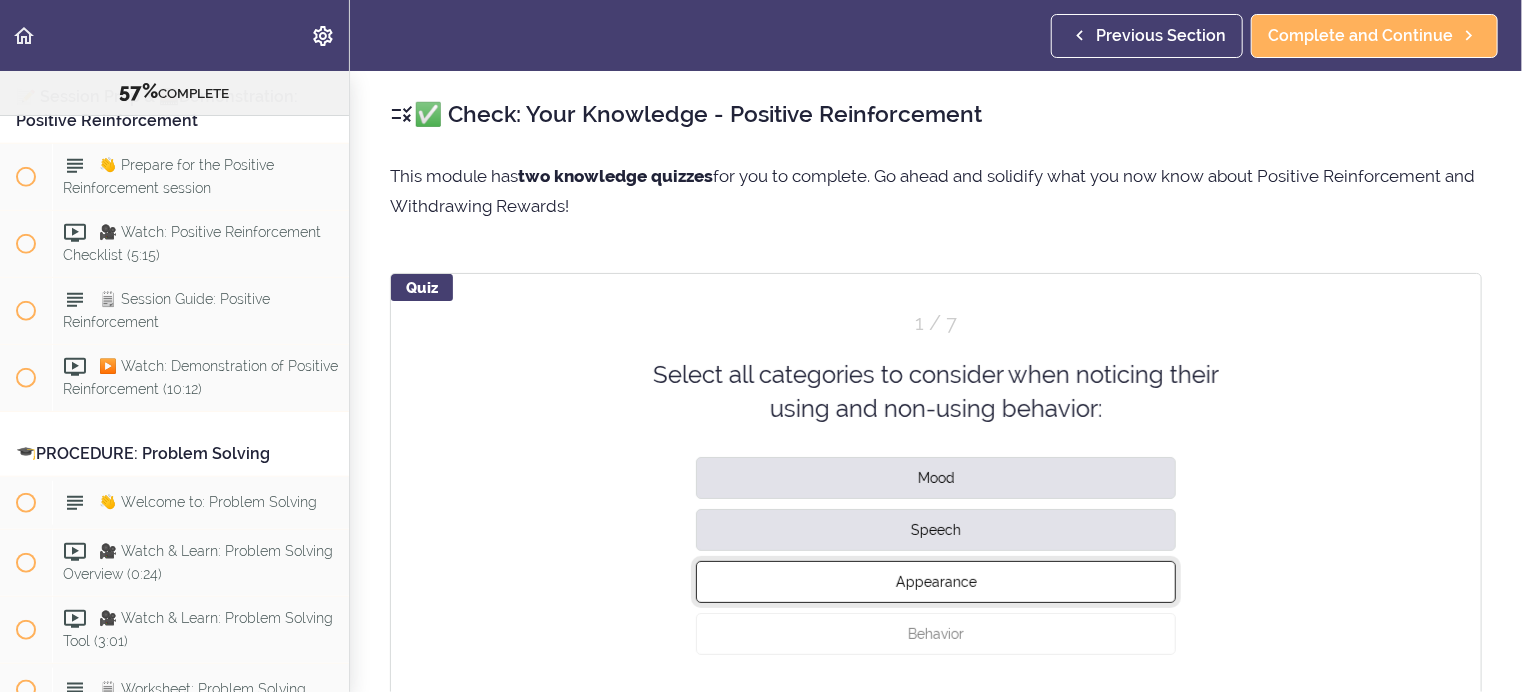 click on "Appearance" at bounding box center (936, 581) 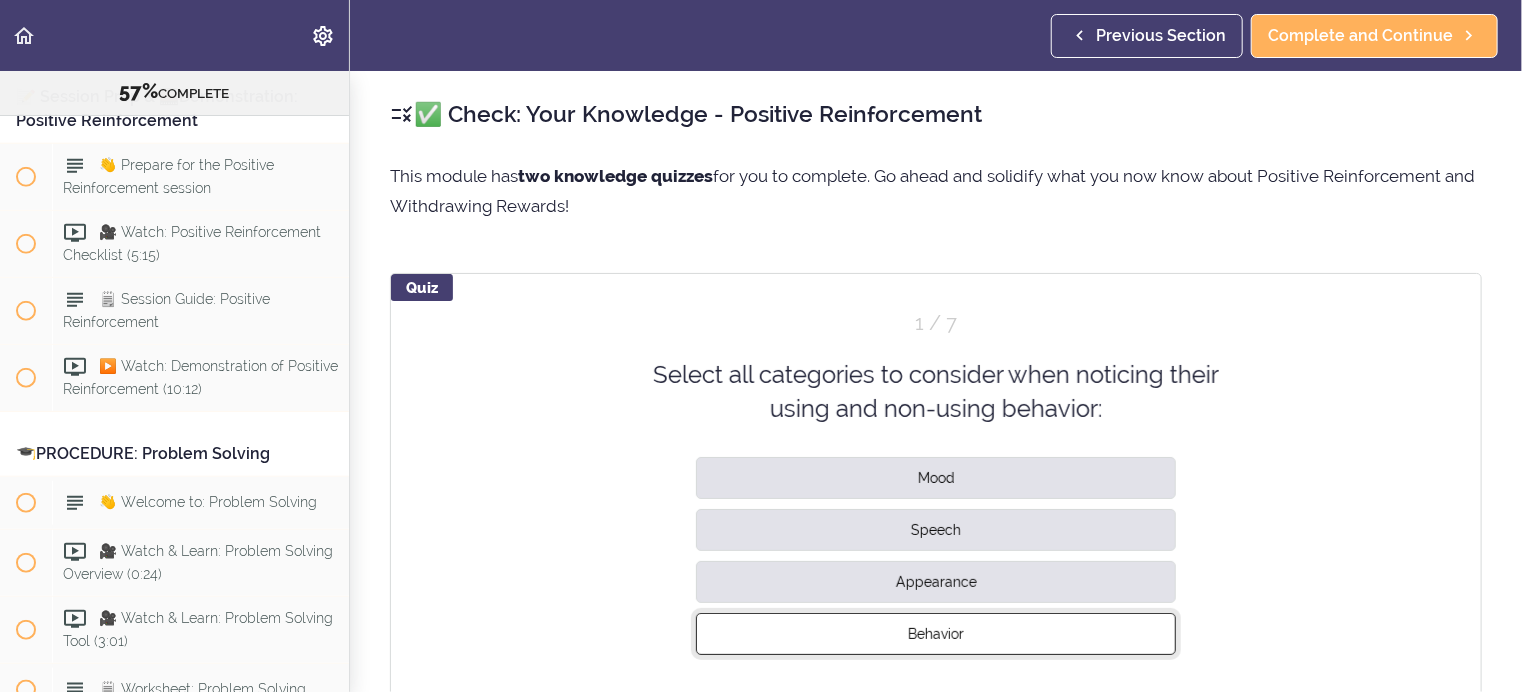 click on "Behavior" at bounding box center (936, 633) 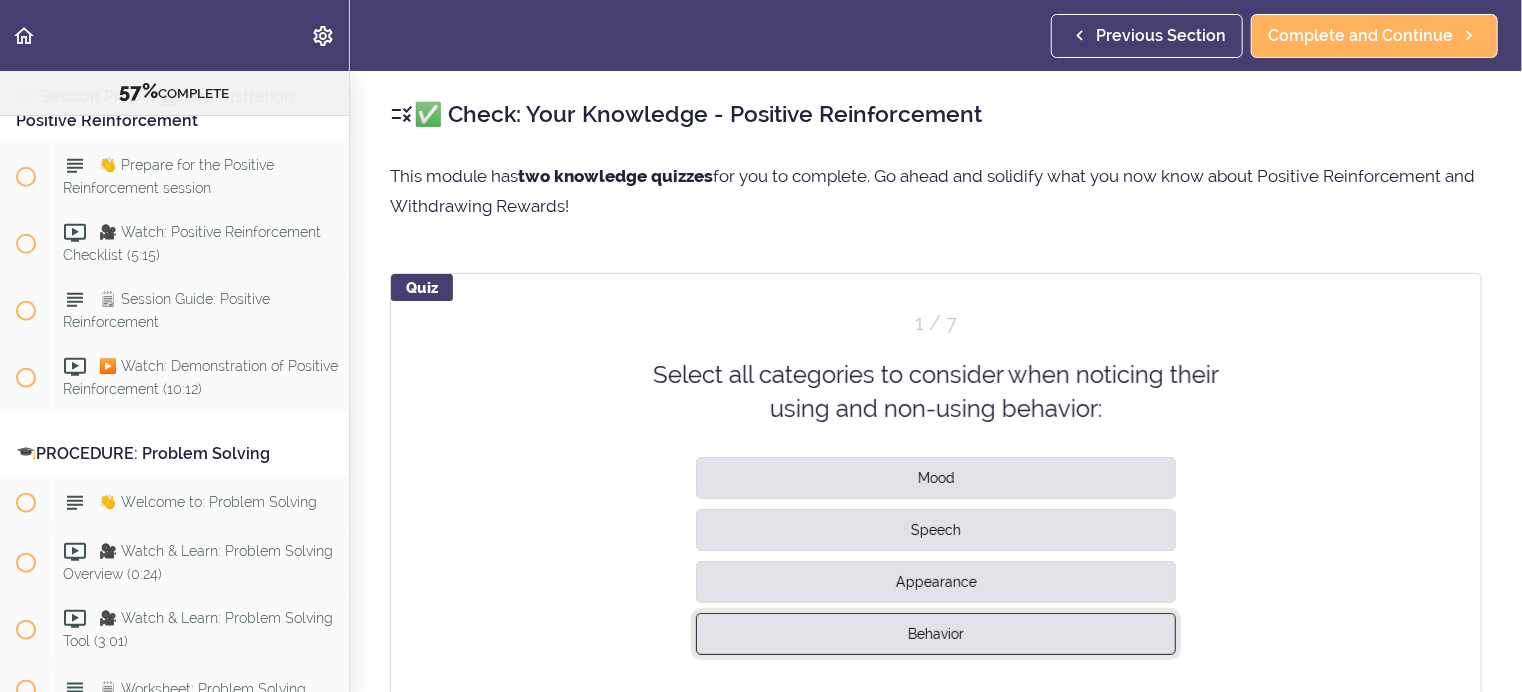 scroll, scrollTop: 100, scrollLeft: 0, axis: vertical 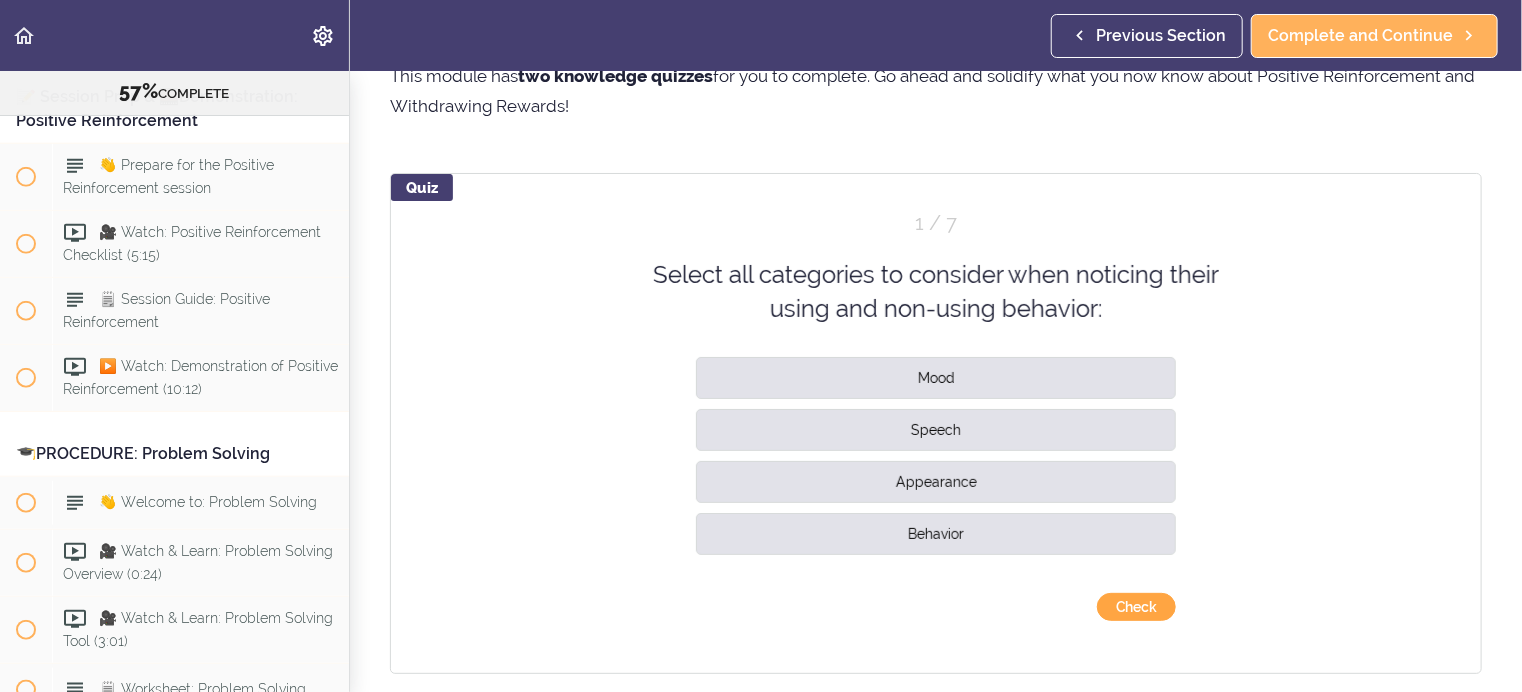 click on "Check" at bounding box center [1136, 607] 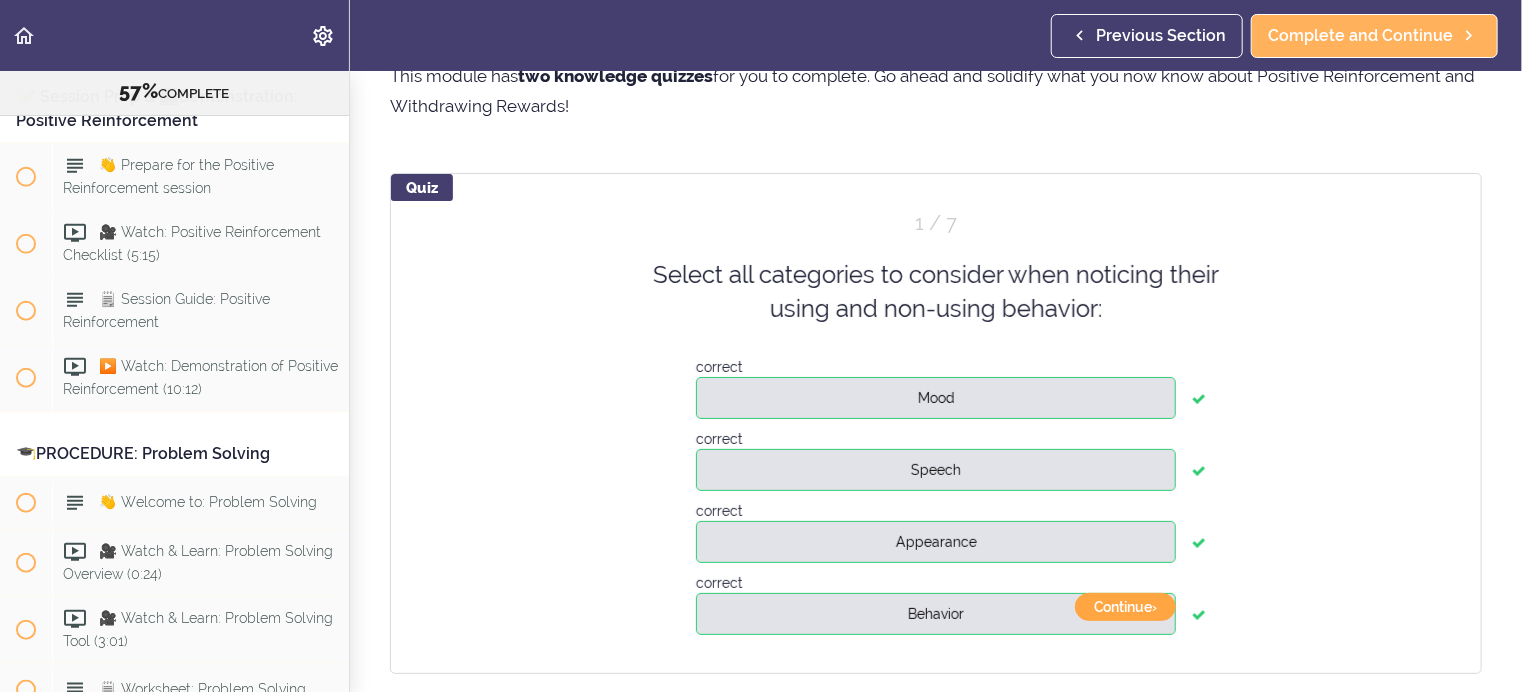 click on "Continue  ›" at bounding box center [1125, 607] 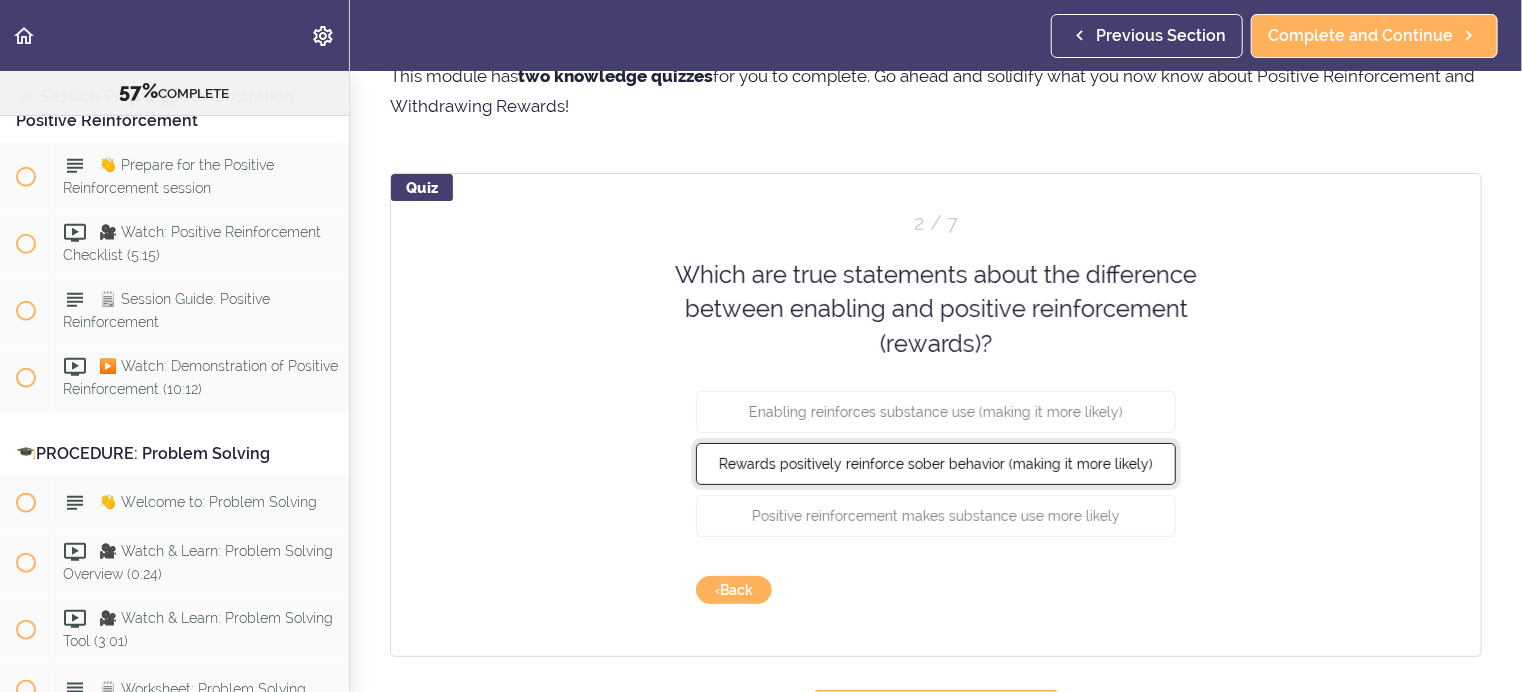 click on "Rewards positively reinforce sober behavior (making it more likely)" at bounding box center (936, 464) 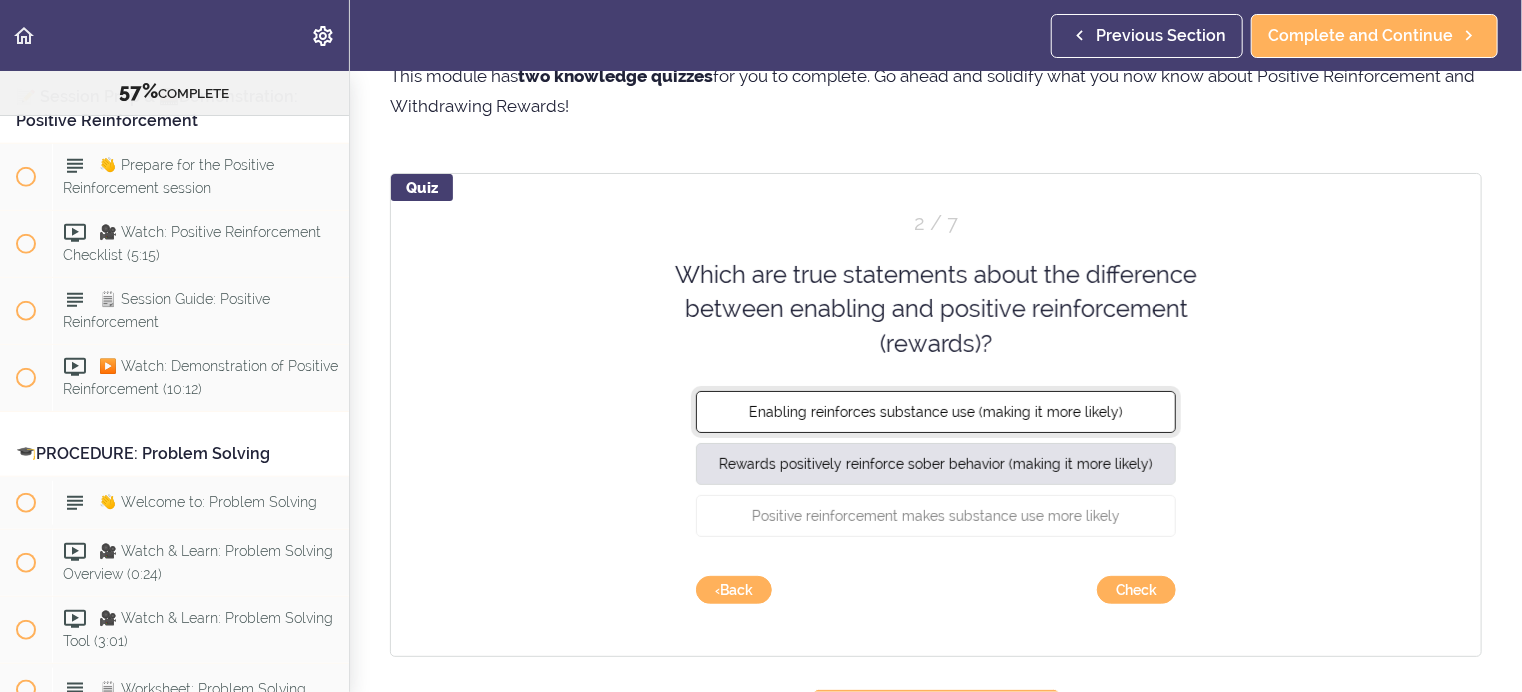 click on "Enabling reinforces substance use (making it more likely)" at bounding box center [936, 412] 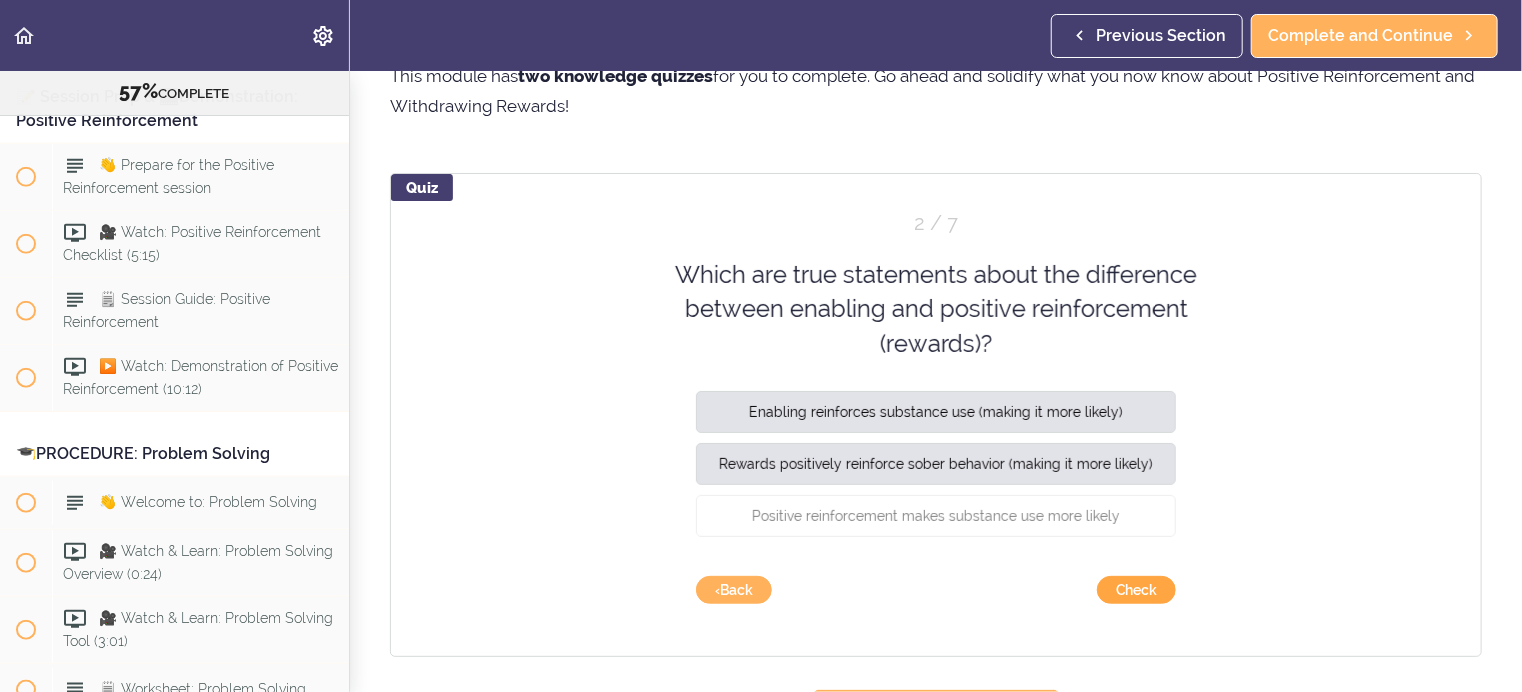 click on "Check" at bounding box center (1136, 590) 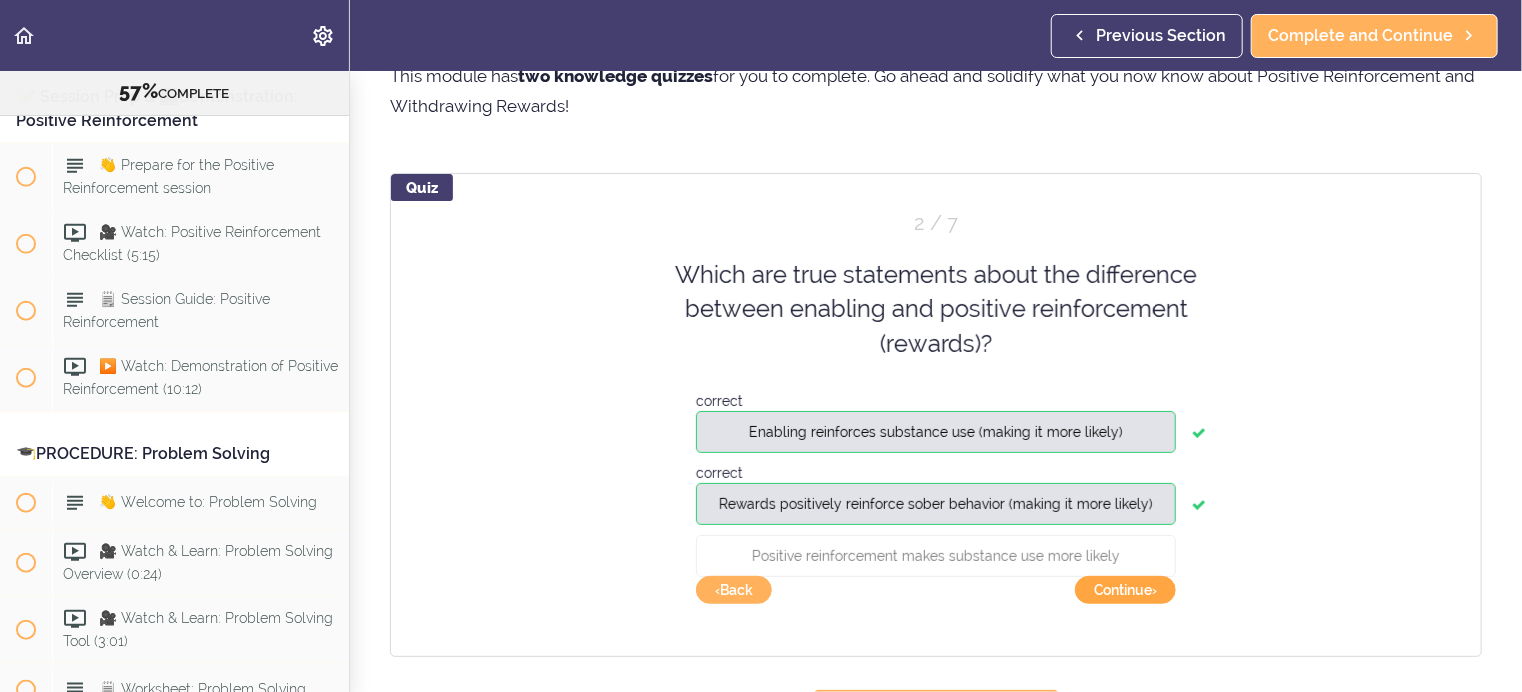 click on "Continue  ›" at bounding box center [1125, 590] 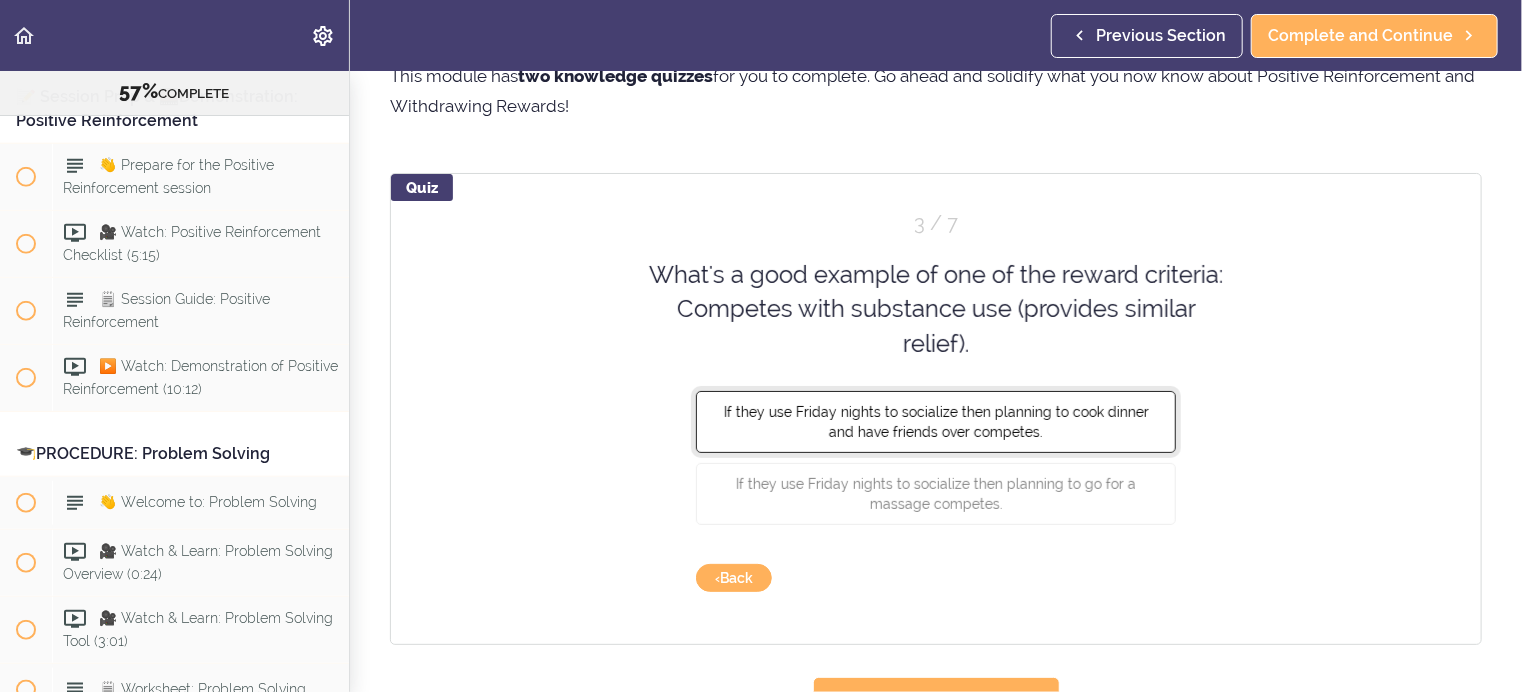 click on "If they use Friday nights to socialize then planning to cook dinner and have friends over competes." at bounding box center [936, 422] 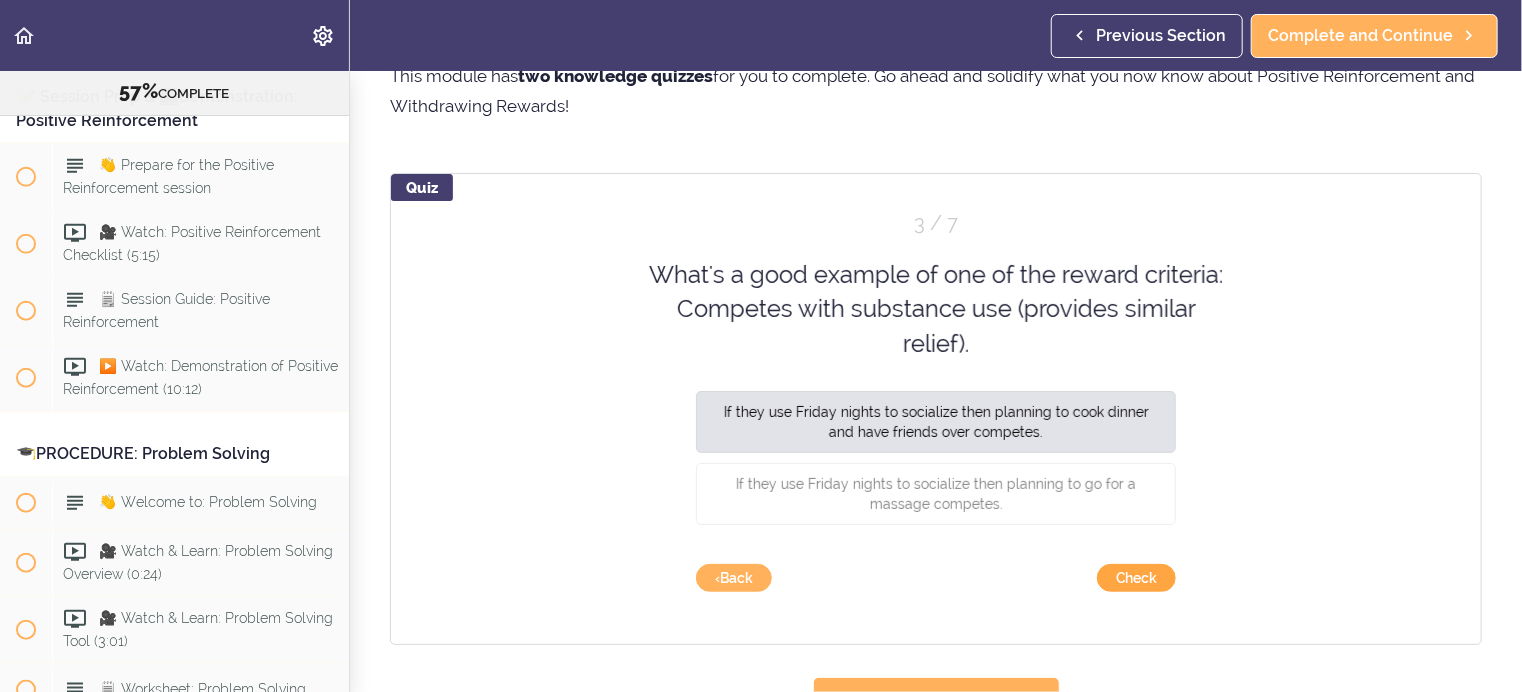 click on "Check" at bounding box center [1136, 578] 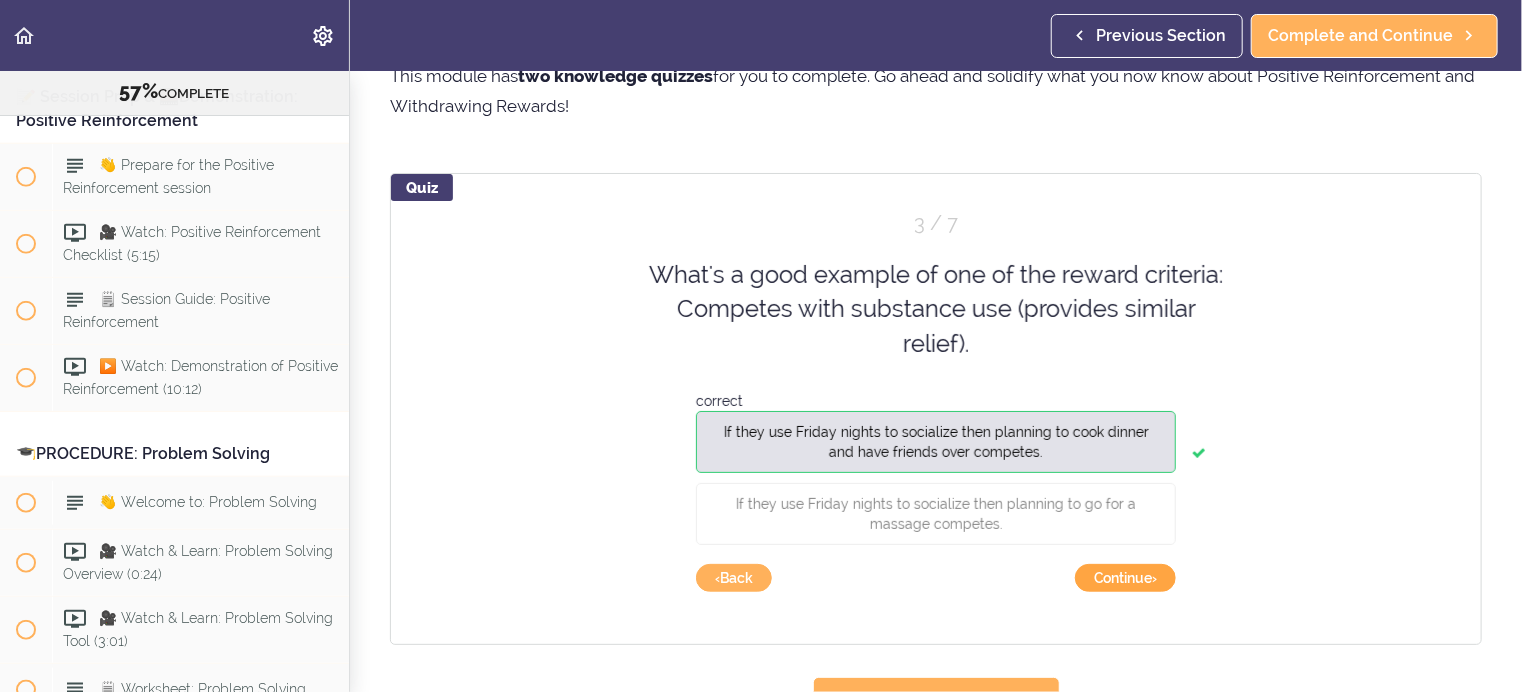 click on "Continue  ›" at bounding box center [1125, 578] 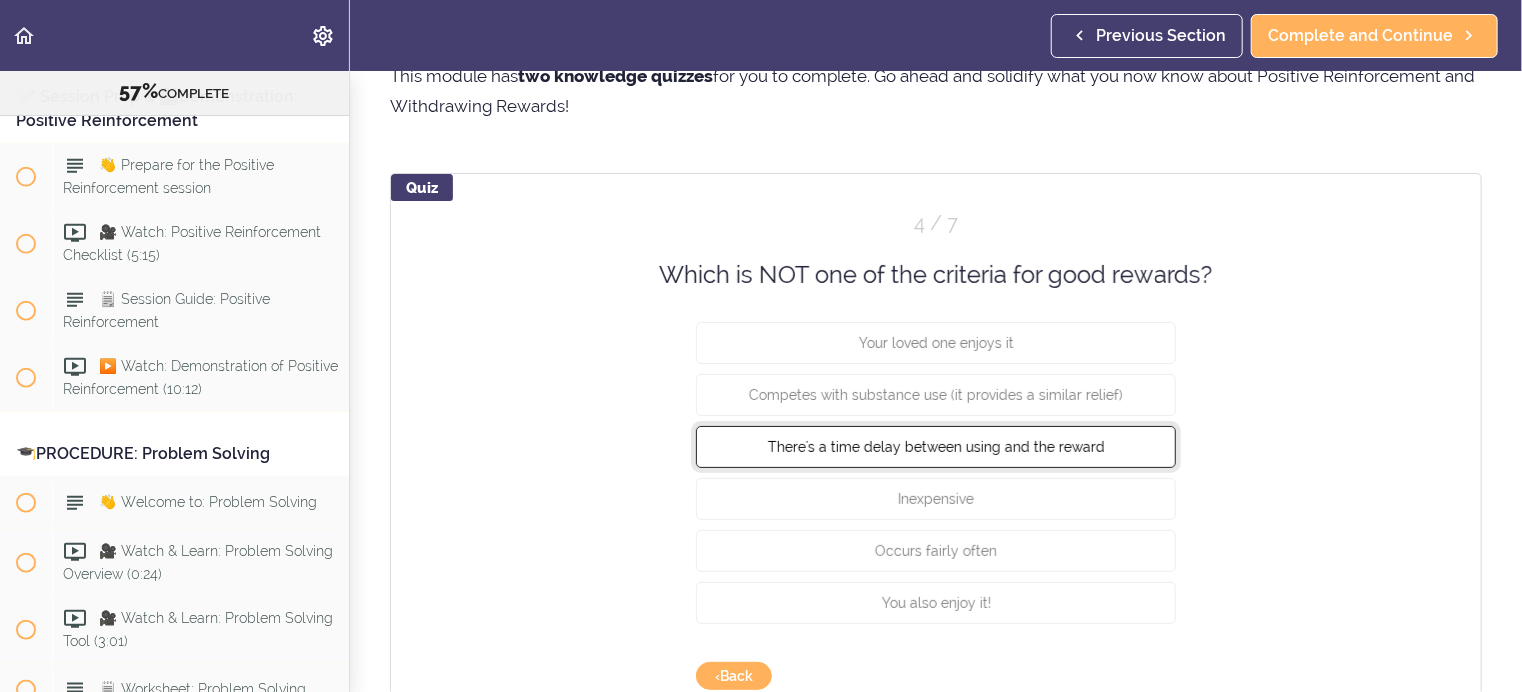 click on "There's a time delay between using and the reward" at bounding box center (936, 447) 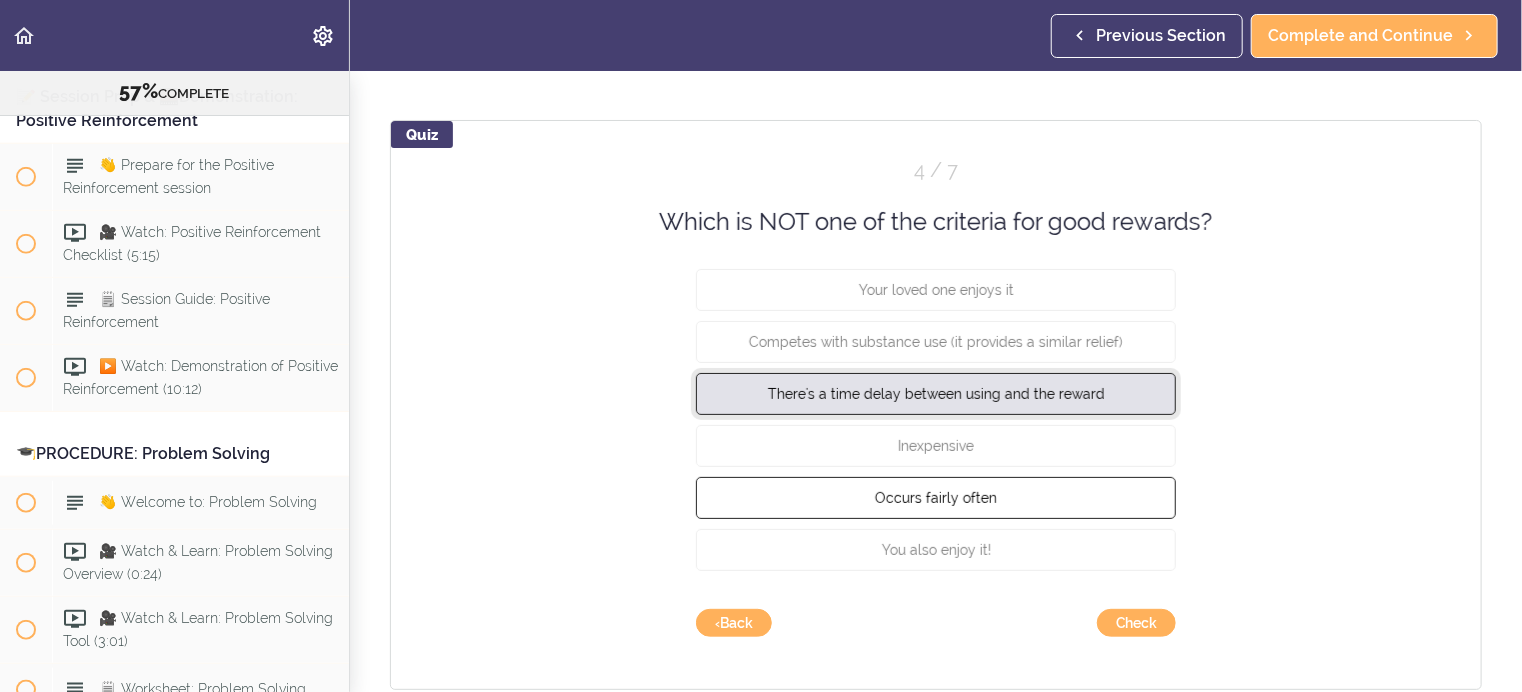 scroll, scrollTop: 200, scrollLeft: 0, axis: vertical 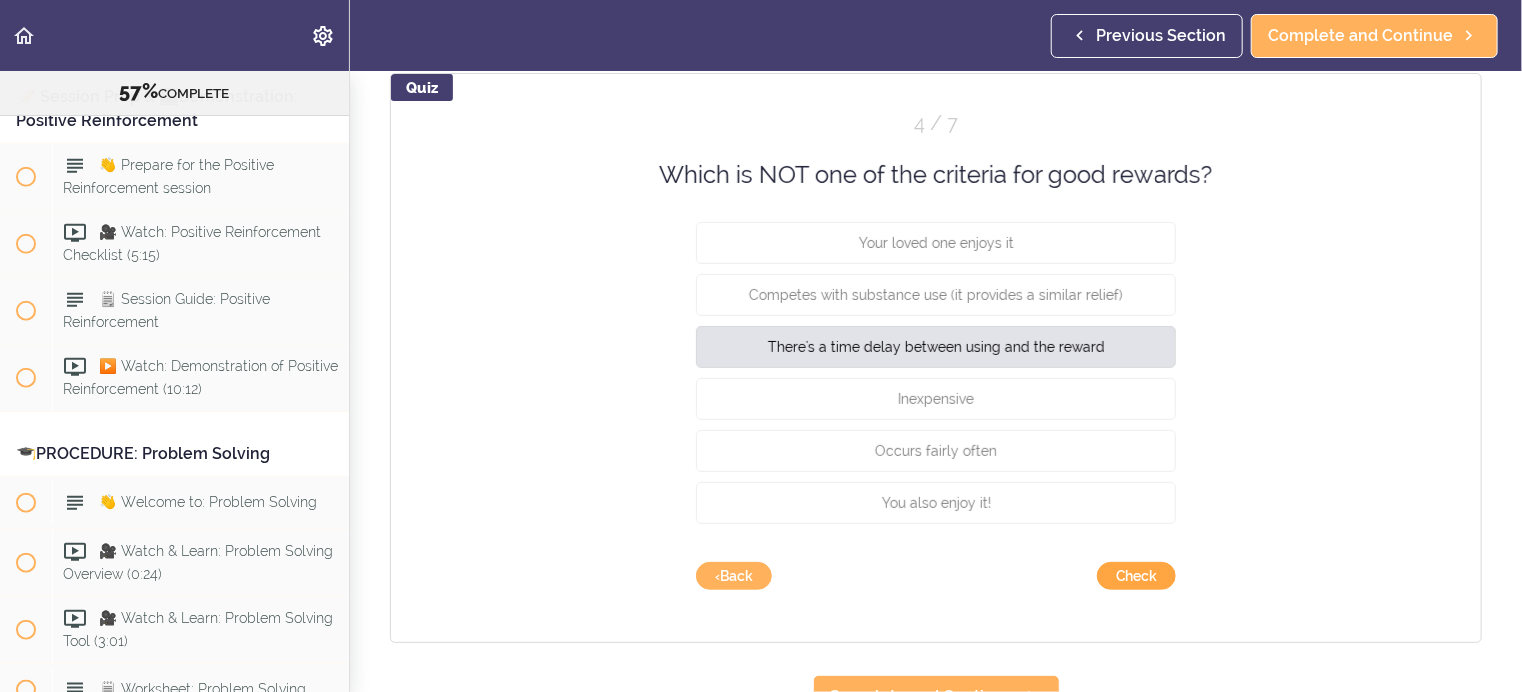 click on "Check" at bounding box center (1136, 576) 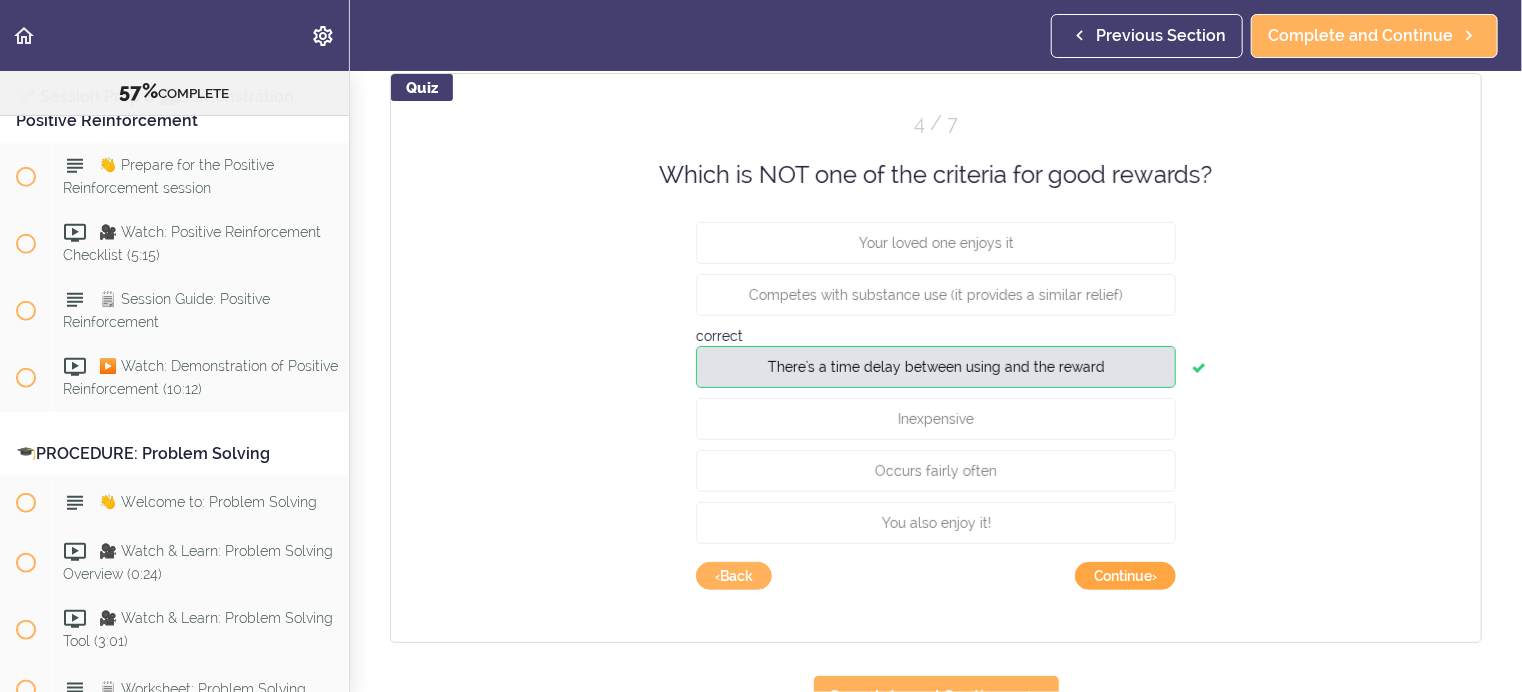 click on "Continue  ›" at bounding box center (1125, 576) 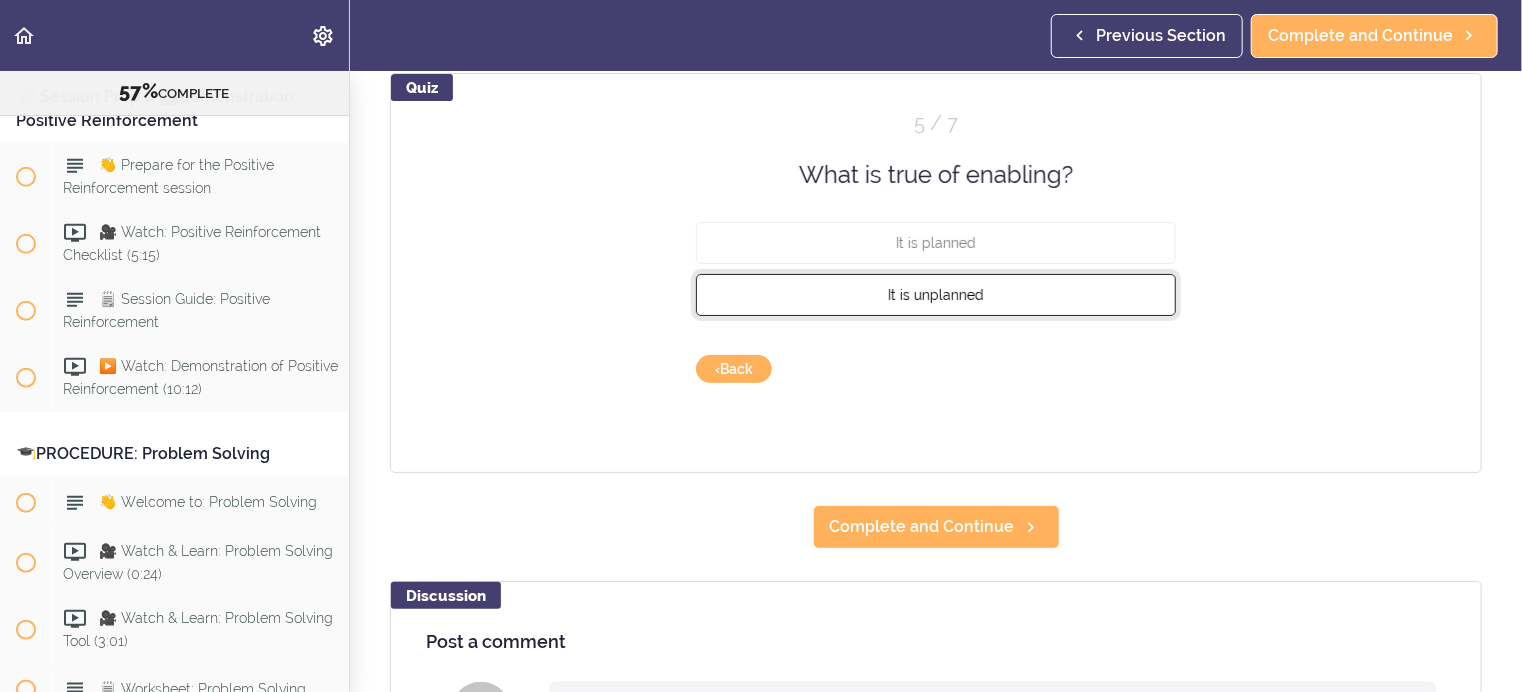 click on "It is unplanned" at bounding box center [936, 295] 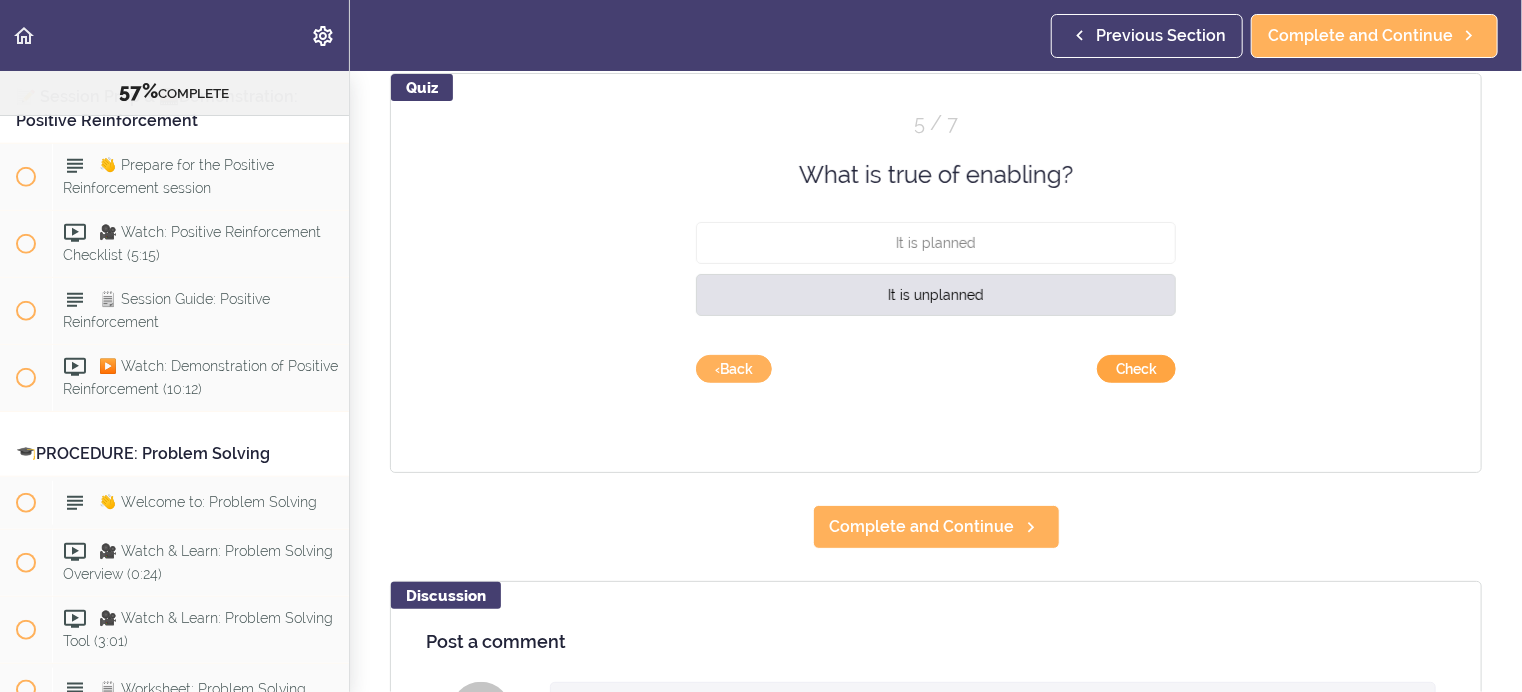 click on "Check" at bounding box center (1136, 369) 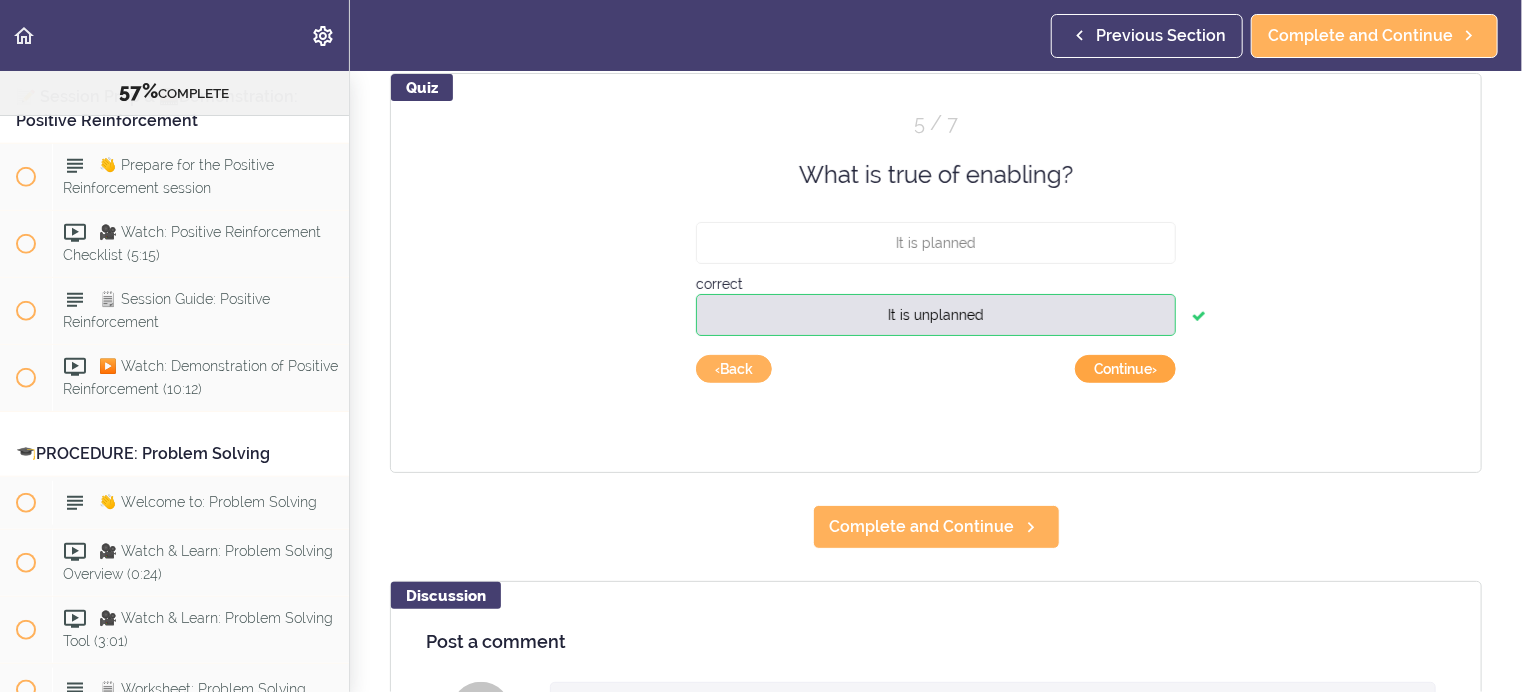 click on "Continue  ›" at bounding box center (1125, 369) 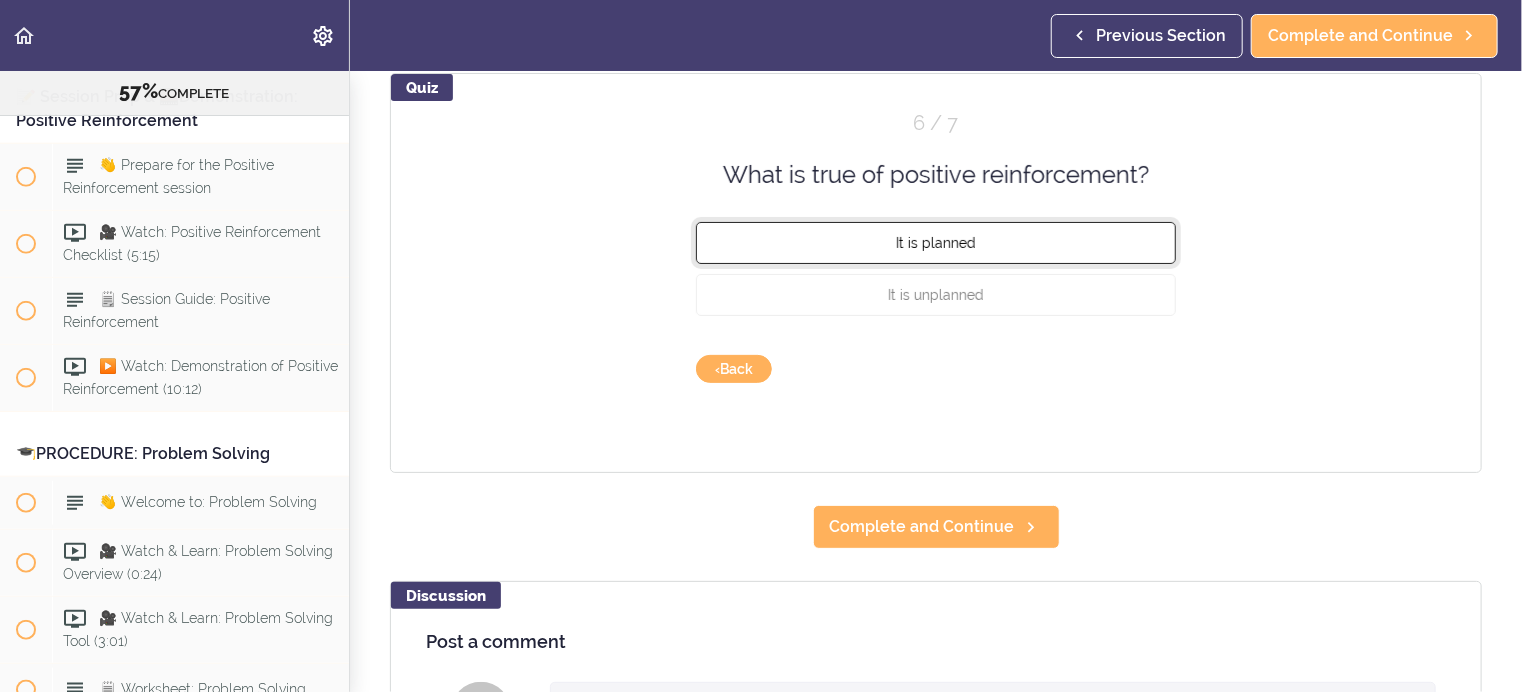 click on "It is planned" at bounding box center (936, 243) 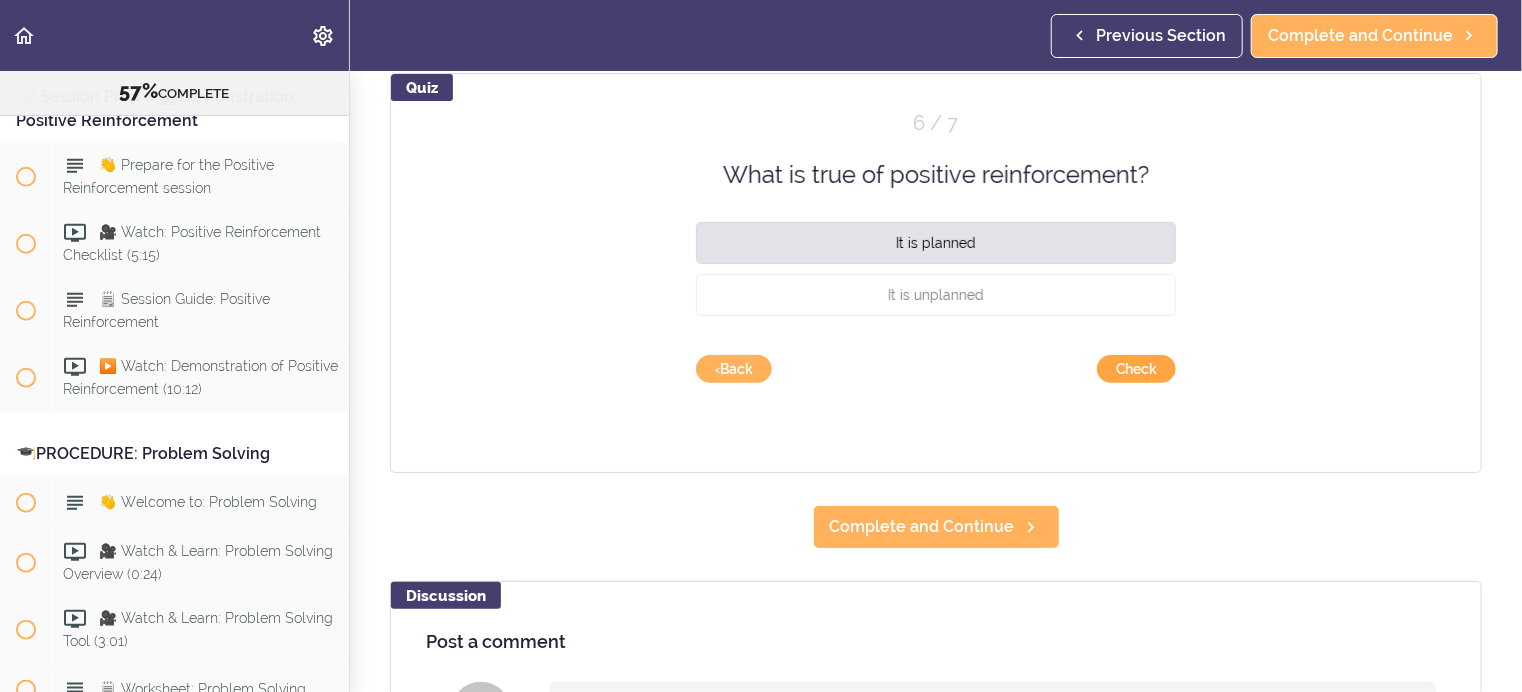 click on "Check" at bounding box center [1136, 369] 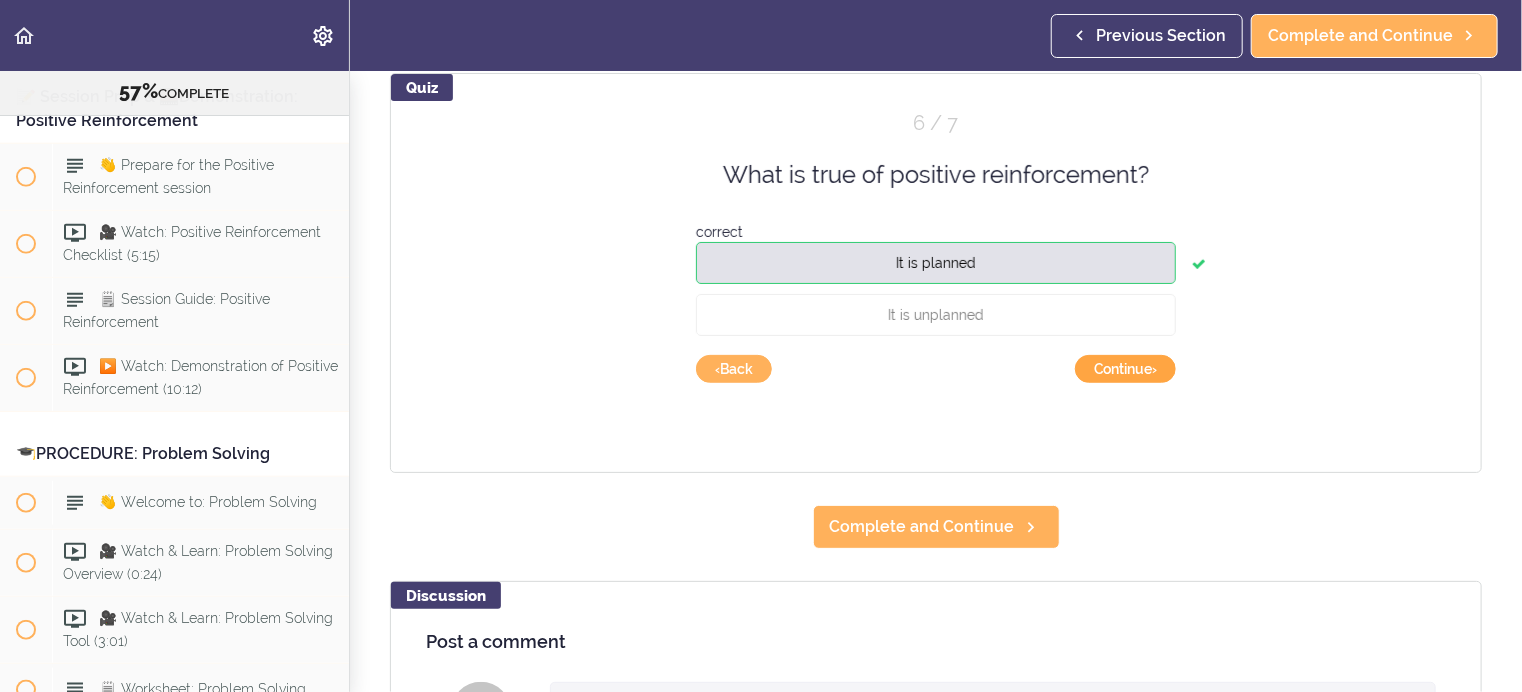 click on "Continue  ›" at bounding box center (1125, 369) 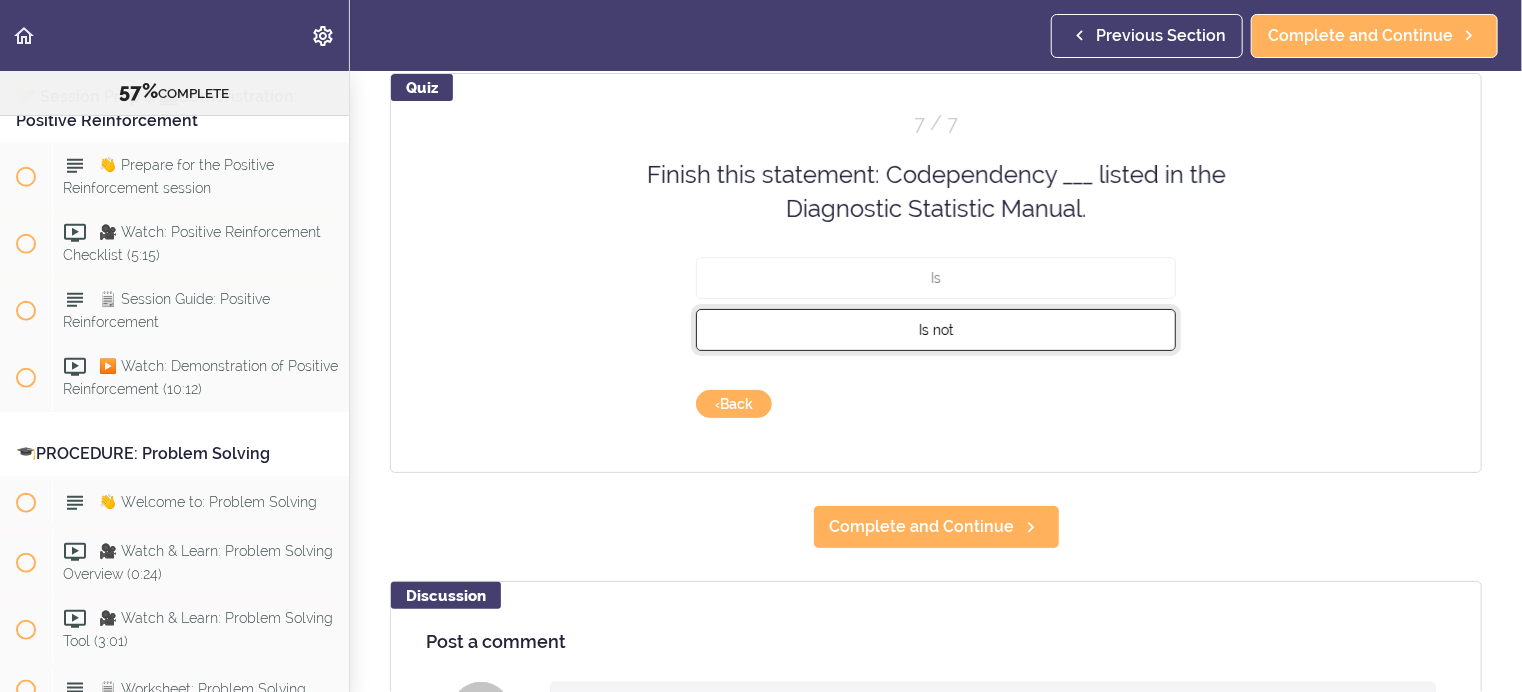 click on "Is not" at bounding box center [936, 329] 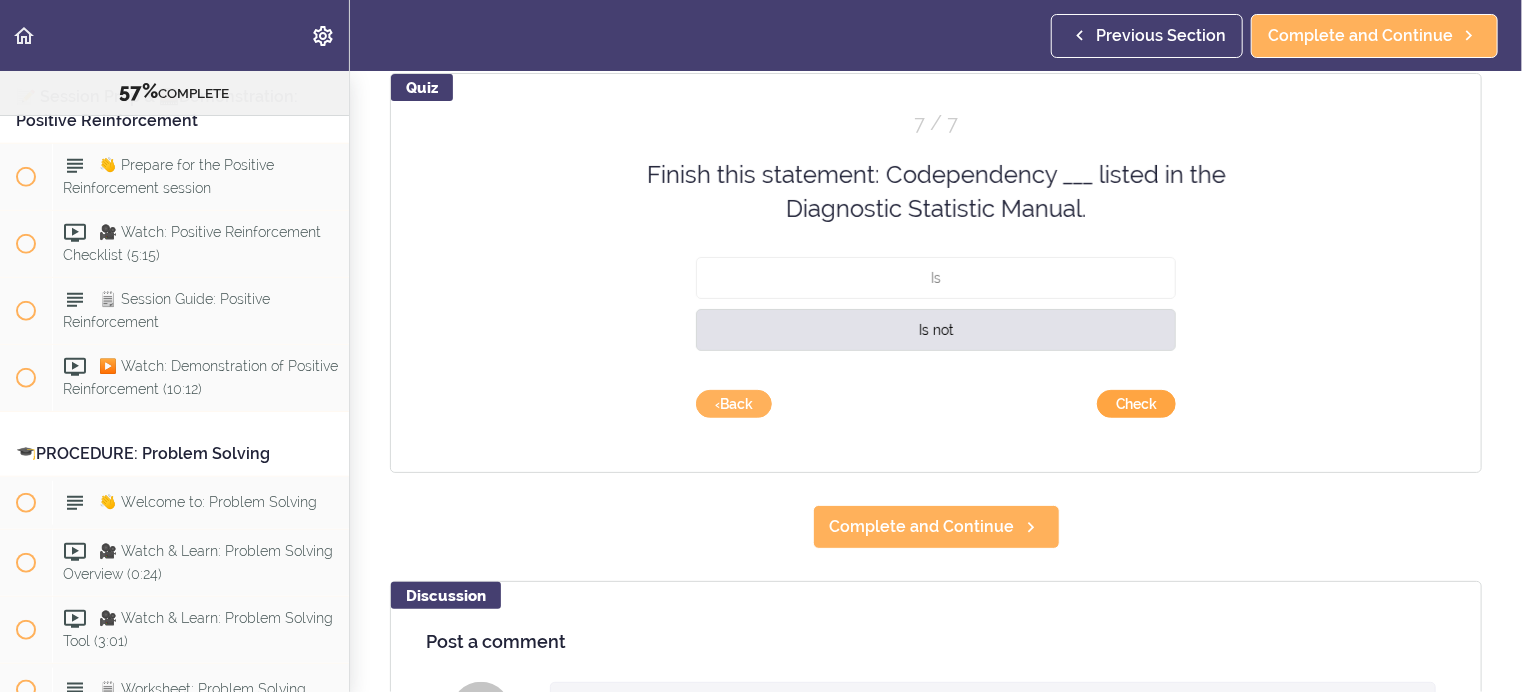 click on "Check" at bounding box center [1136, 404] 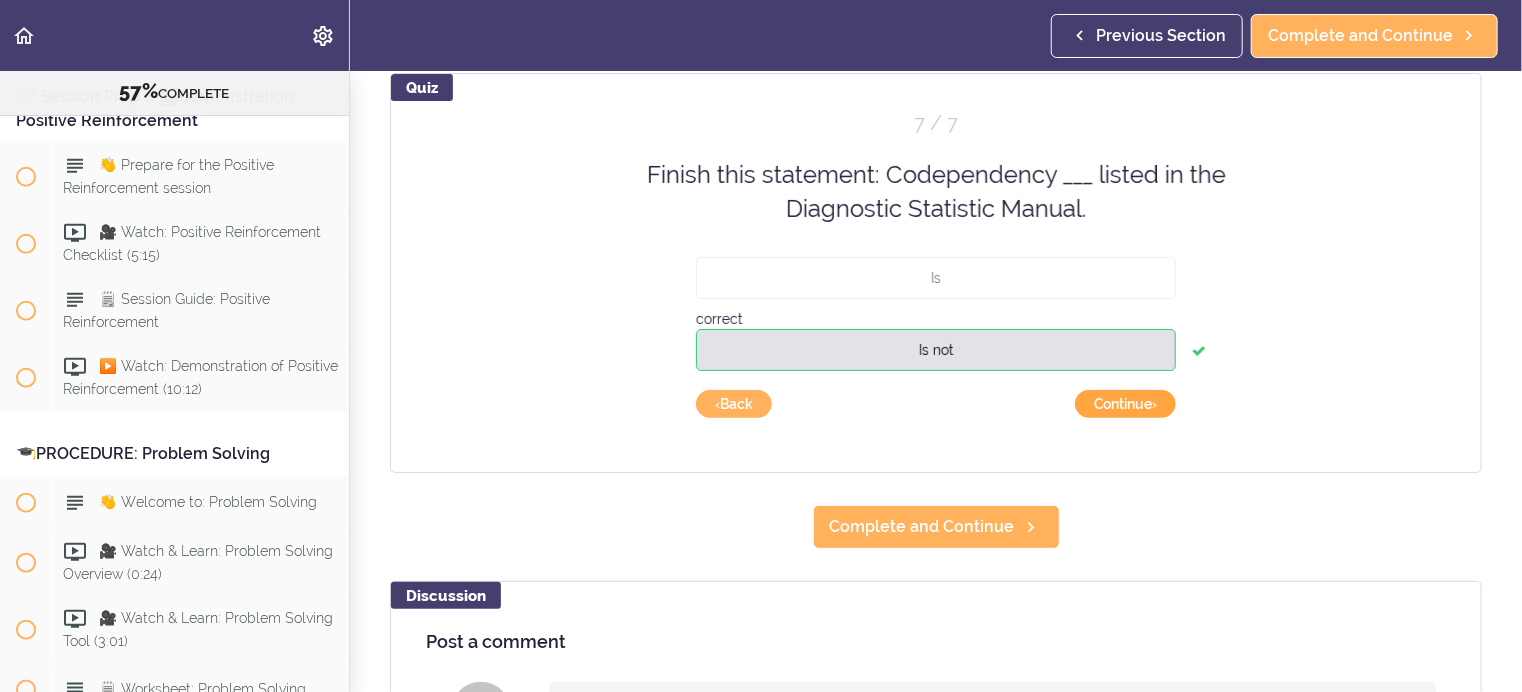 click on "Continue  ›" at bounding box center (1125, 404) 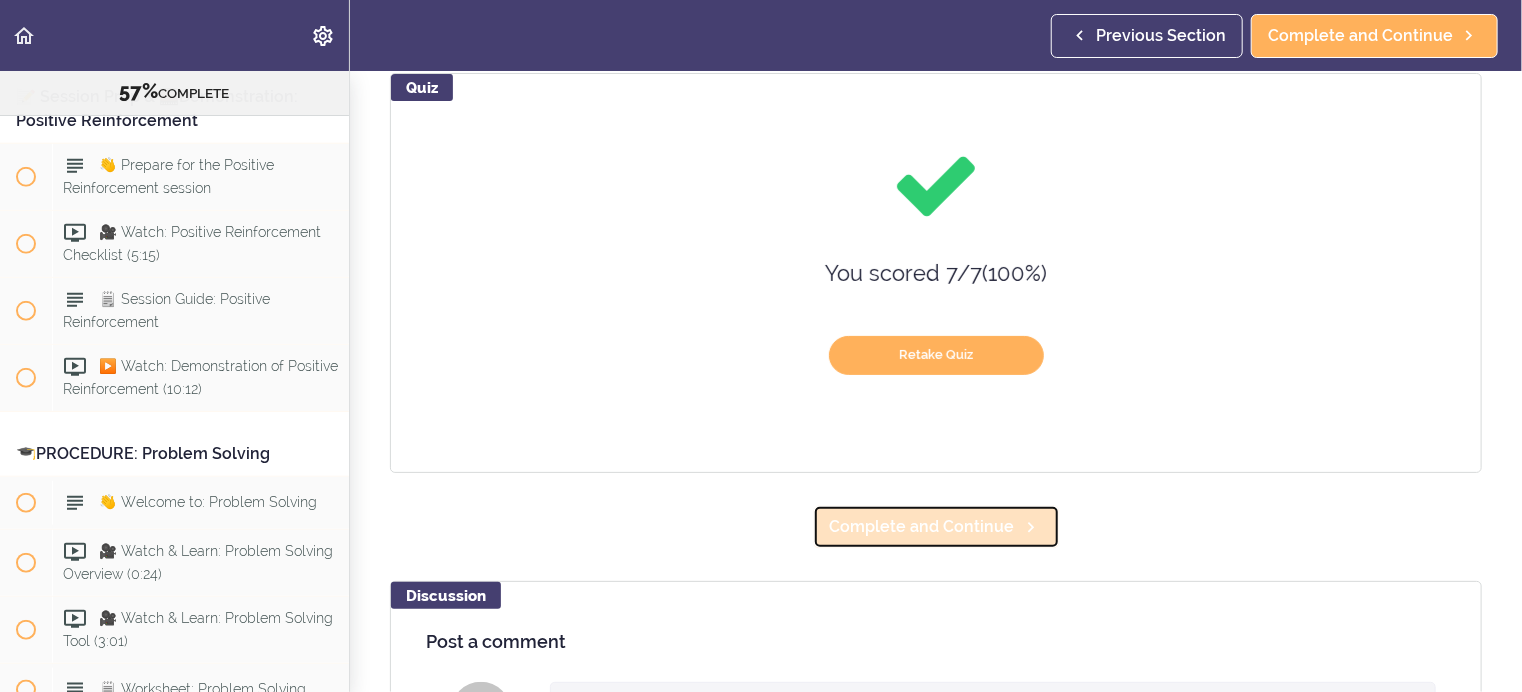 click on "Complete and Continue" at bounding box center (922, 527) 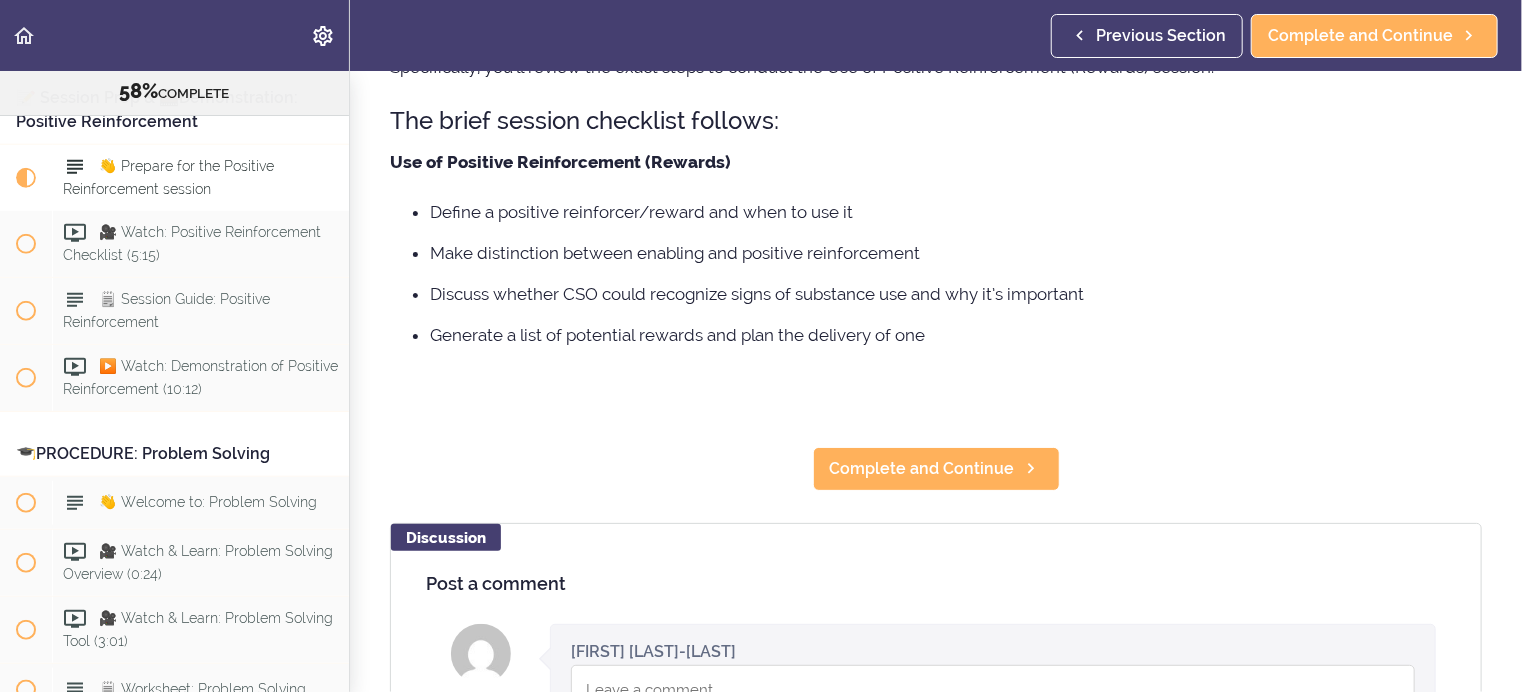 scroll, scrollTop: 0, scrollLeft: 0, axis: both 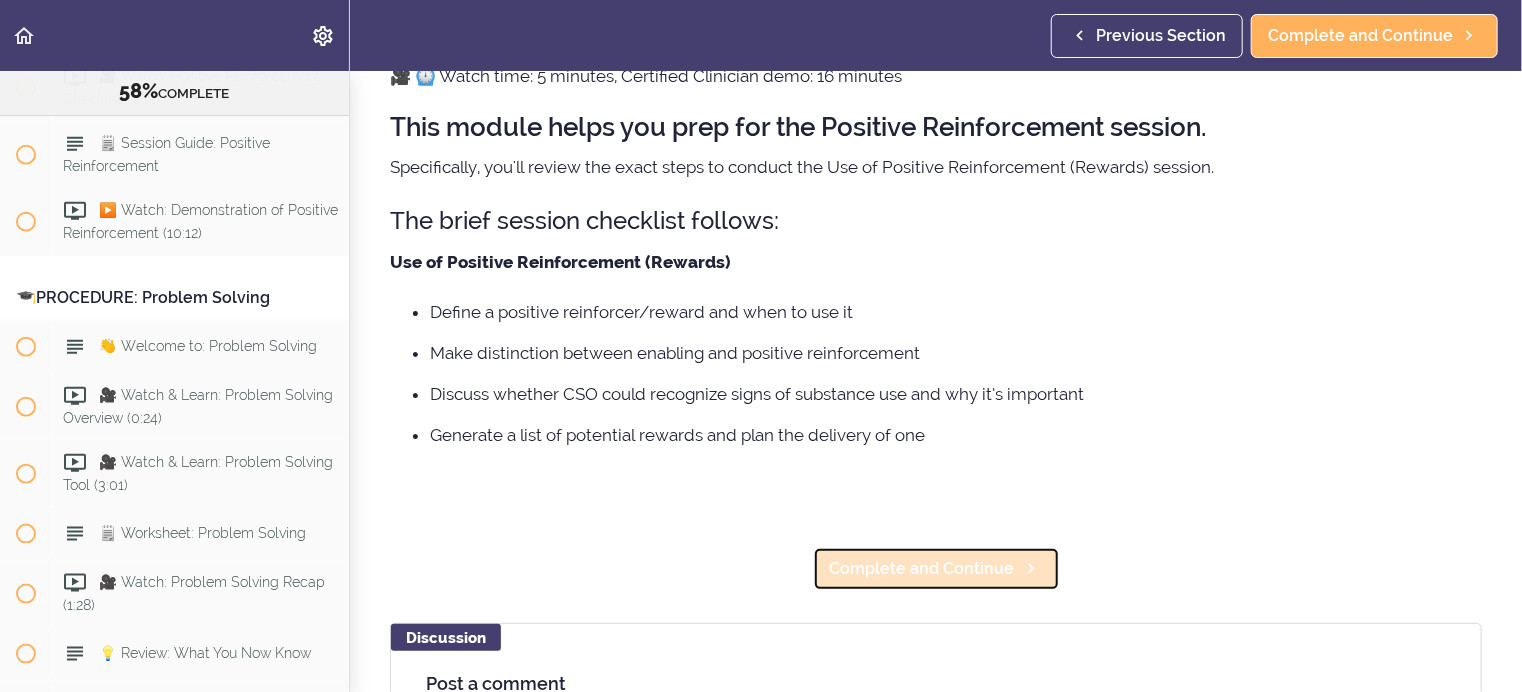 click on "Complete and Continue" at bounding box center [922, 569] 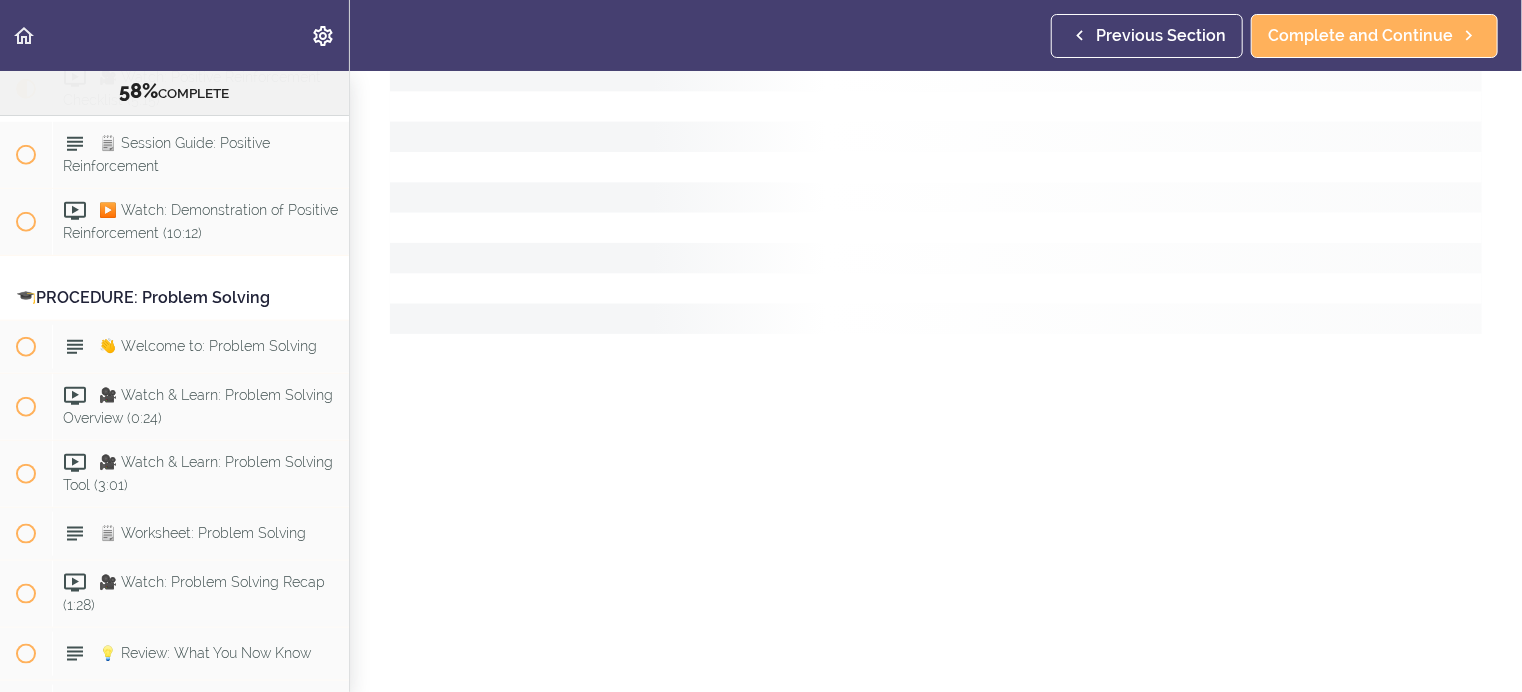 scroll, scrollTop: 0, scrollLeft: 0, axis: both 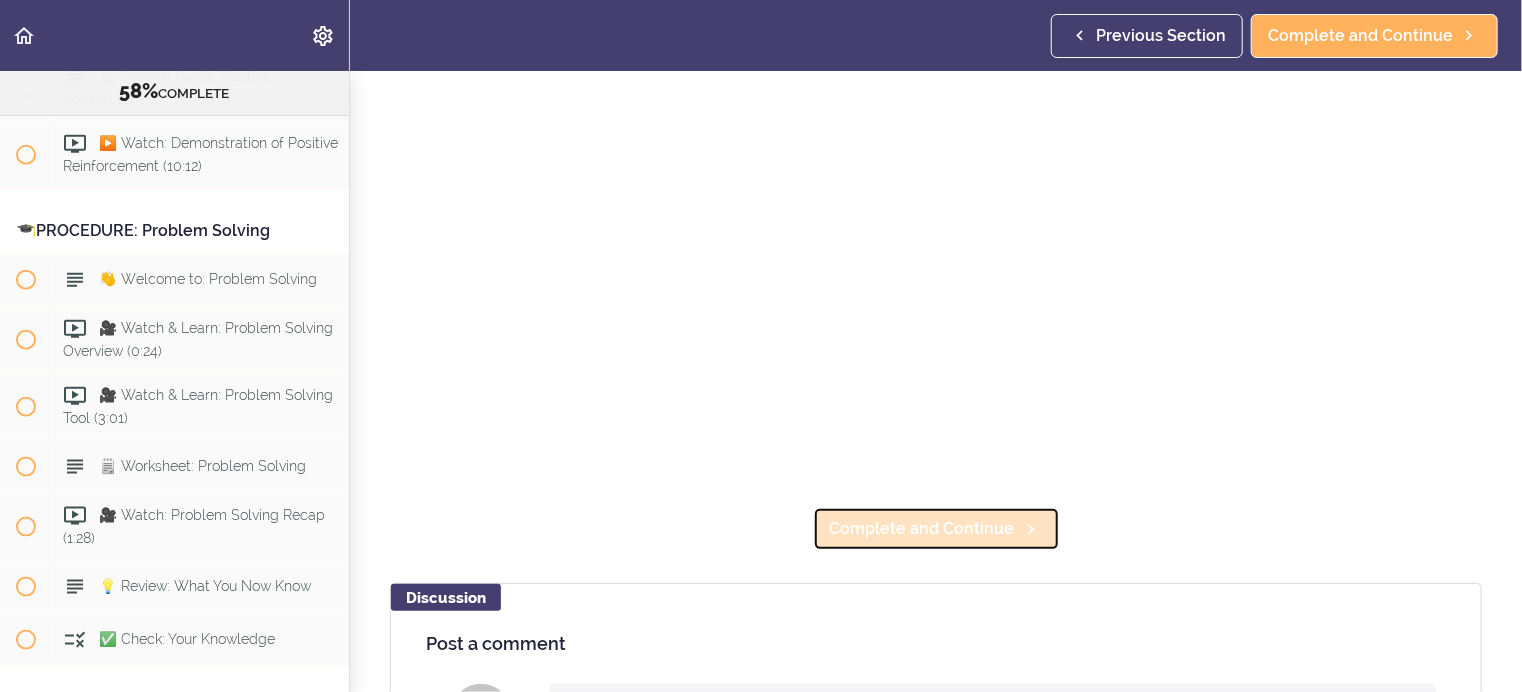 click on "Complete and Continue" at bounding box center [922, 529] 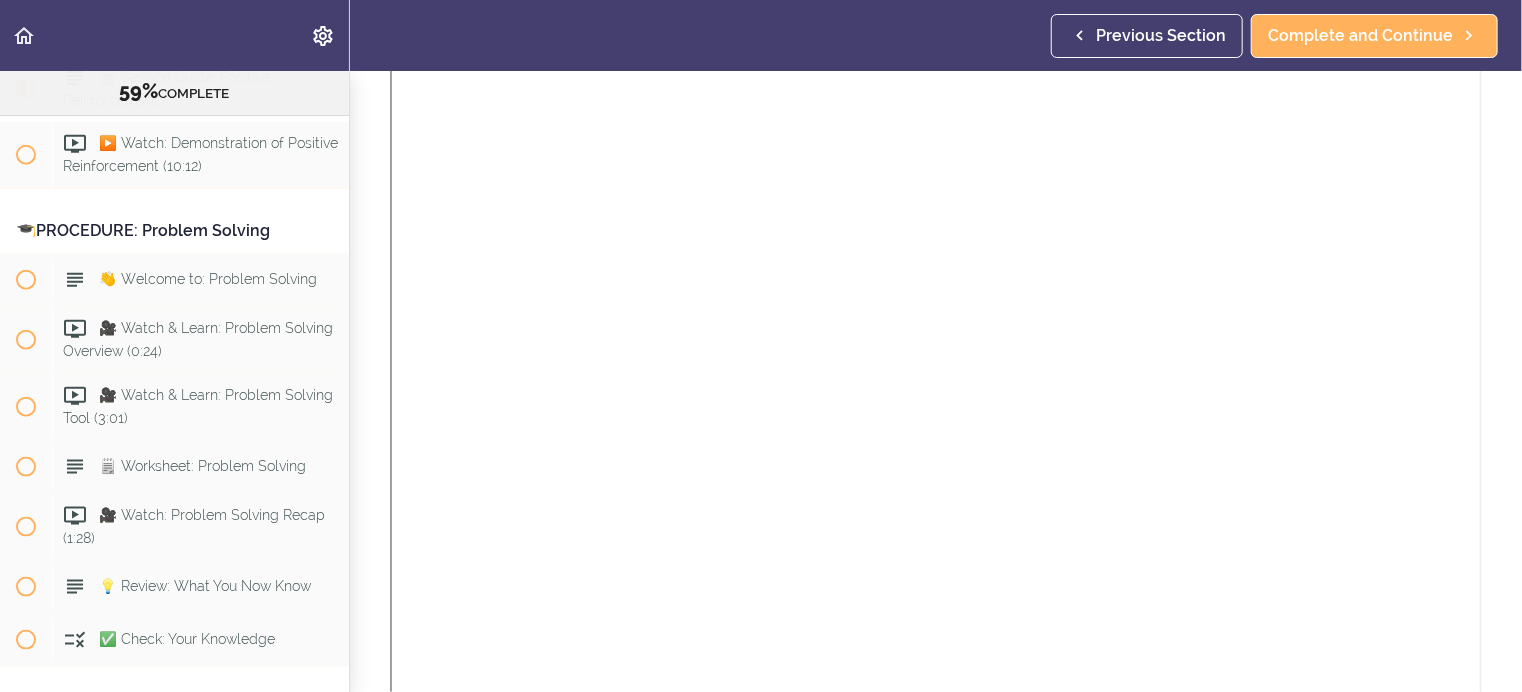 scroll, scrollTop: 0, scrollLeft: 0, axis: both 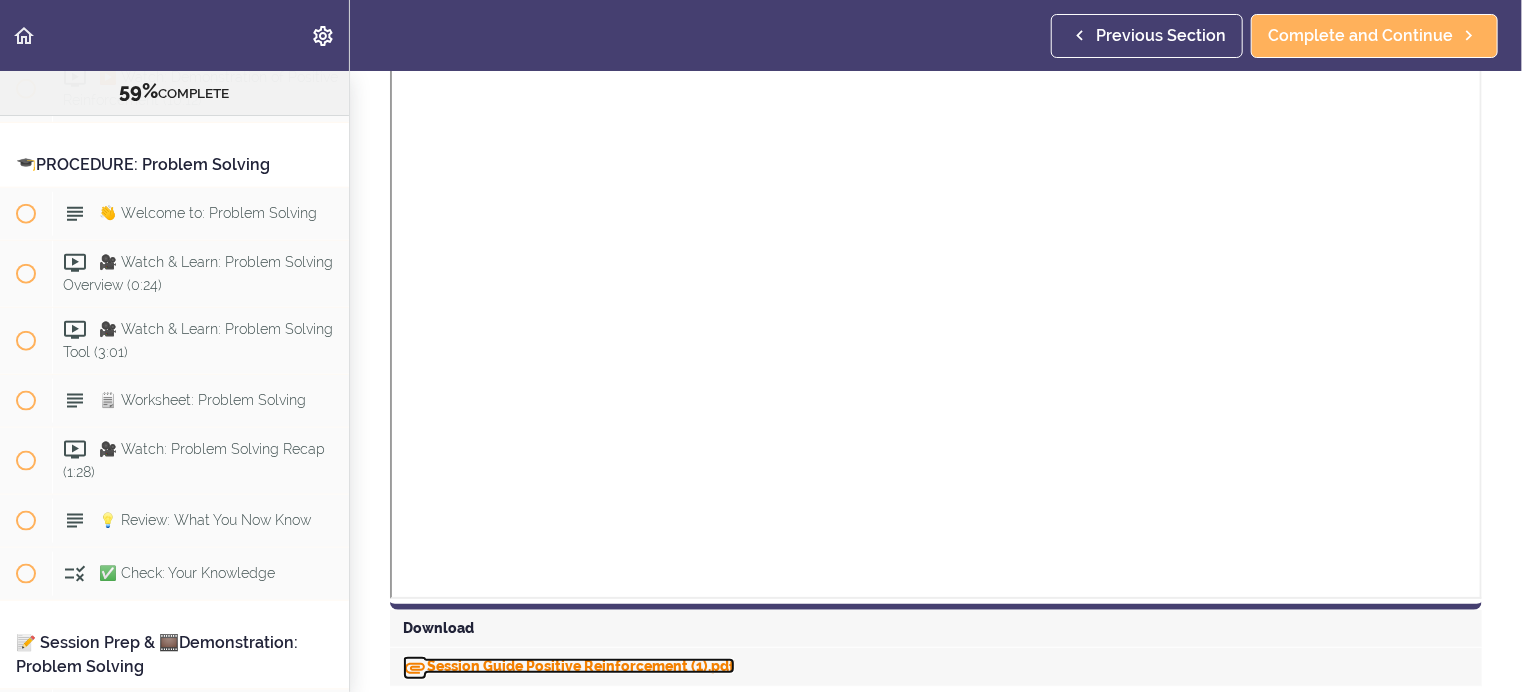 click on "Session Guide Positive Reinforcement (1).pdf" at bounding box center (569, 666) 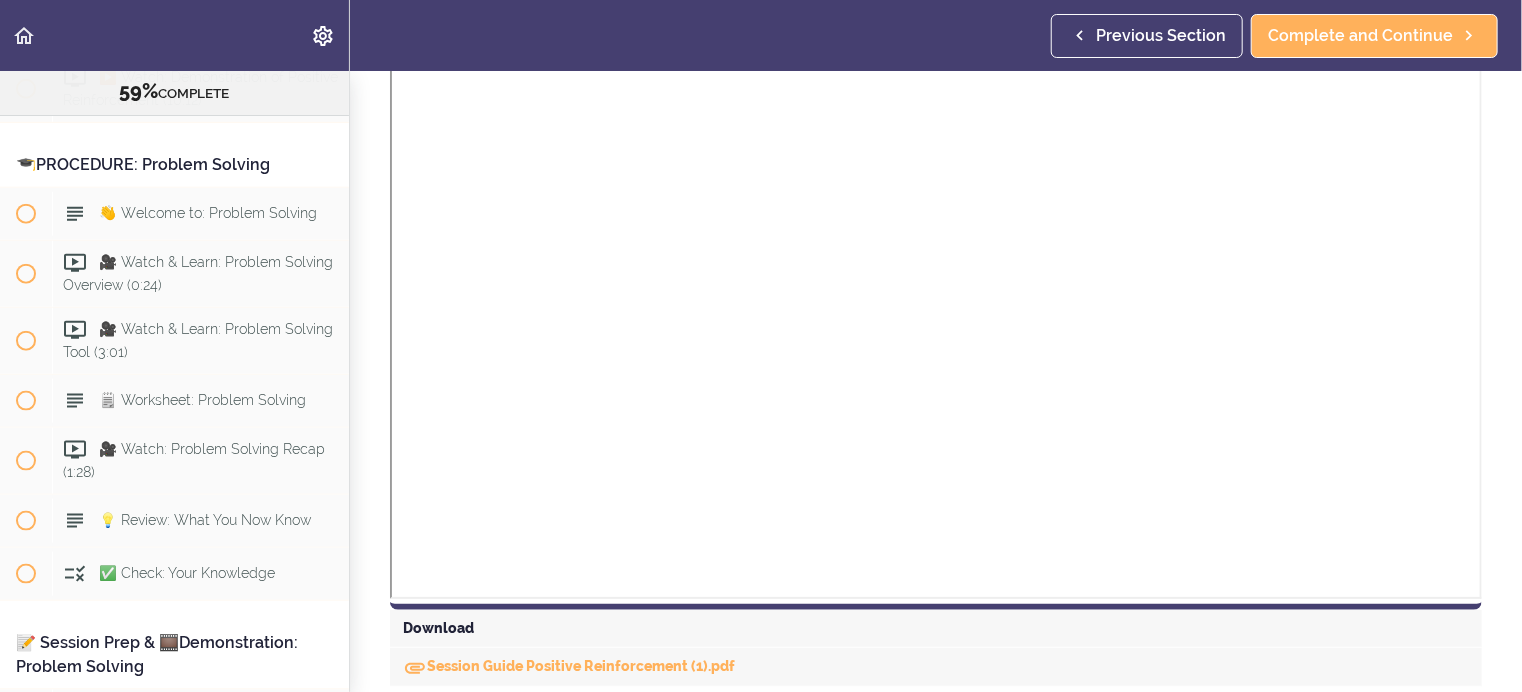 click on "Download" at bounding box center [936, 629] 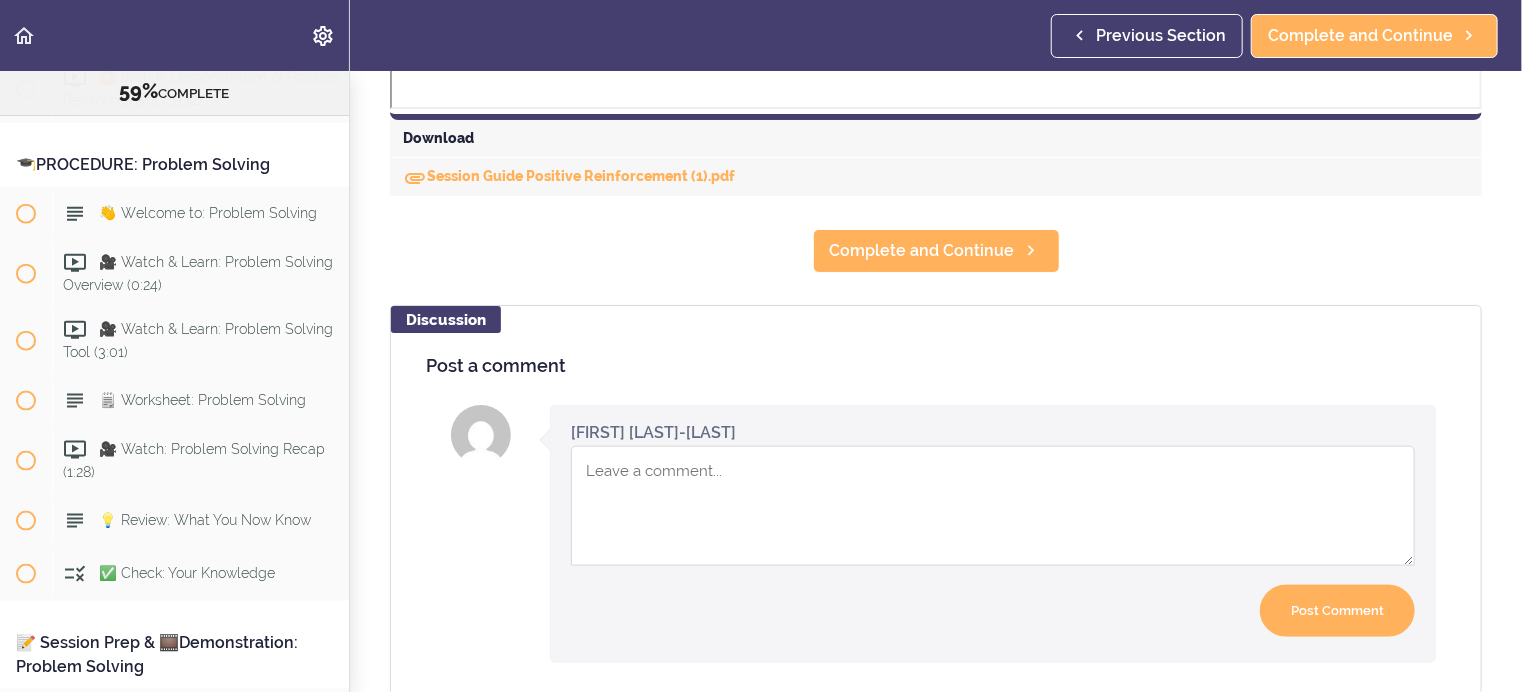 scroll, scrollTop: 1000, scrollLeft: 0, axis: vertical 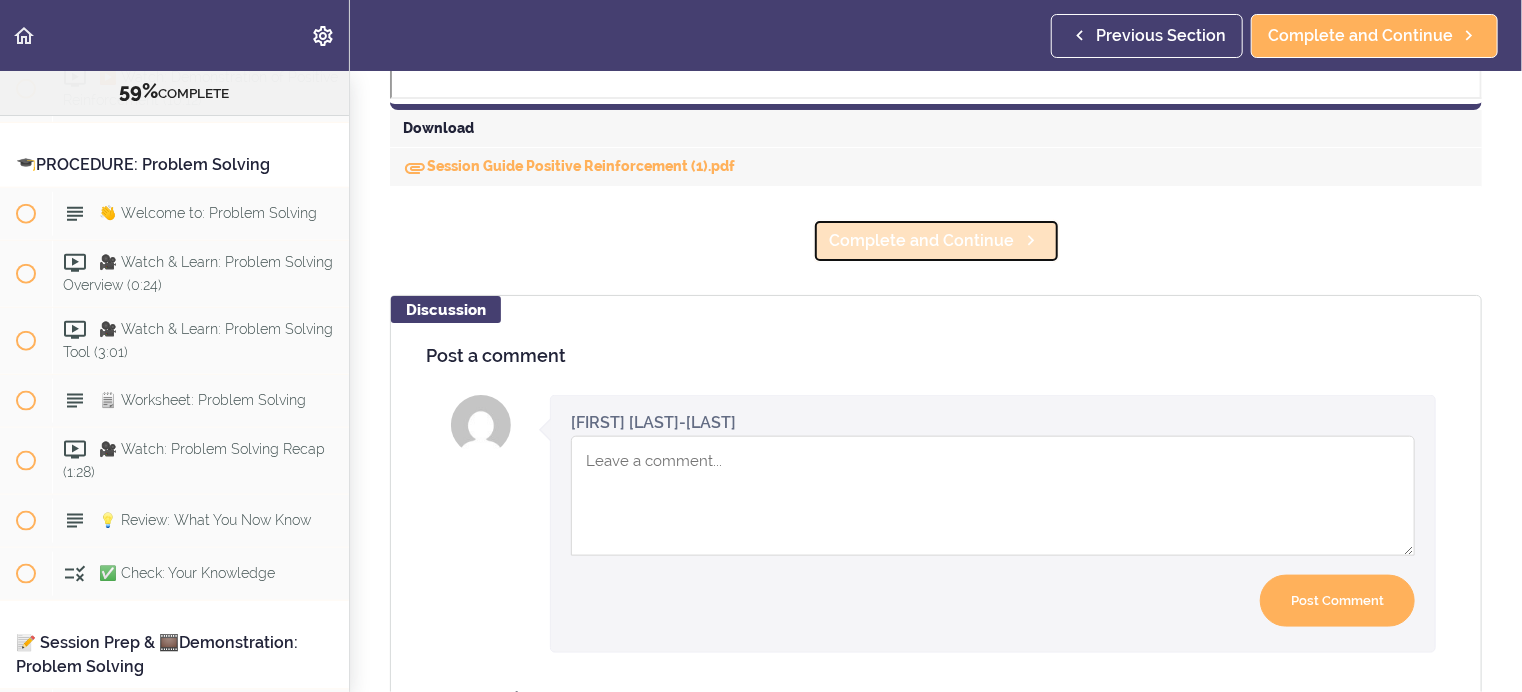 click on "Complete and Continue" at bounding box center [922, 241] 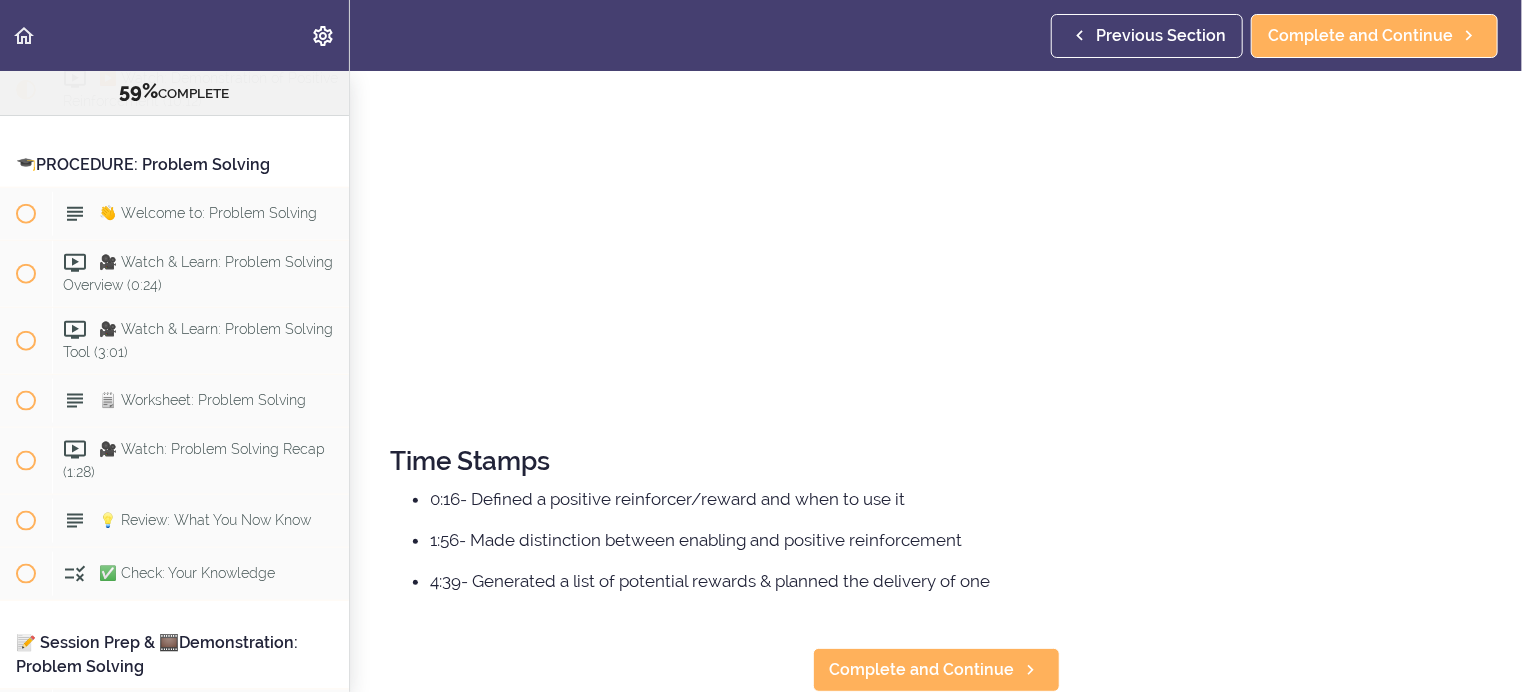 scroll, scrollTop: 0, scrollLeft: 0, axis: both 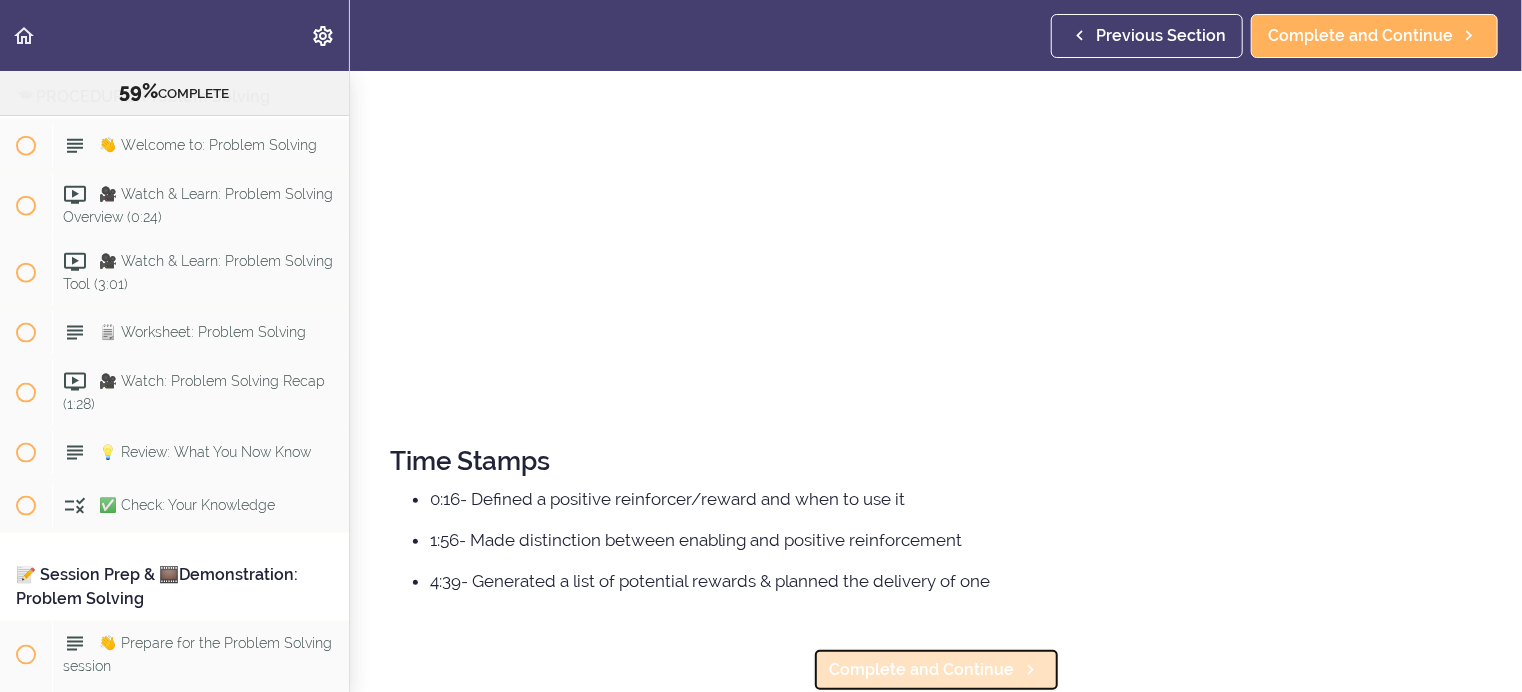 click on "Complete and Continue" at bounding box center [922, 670] 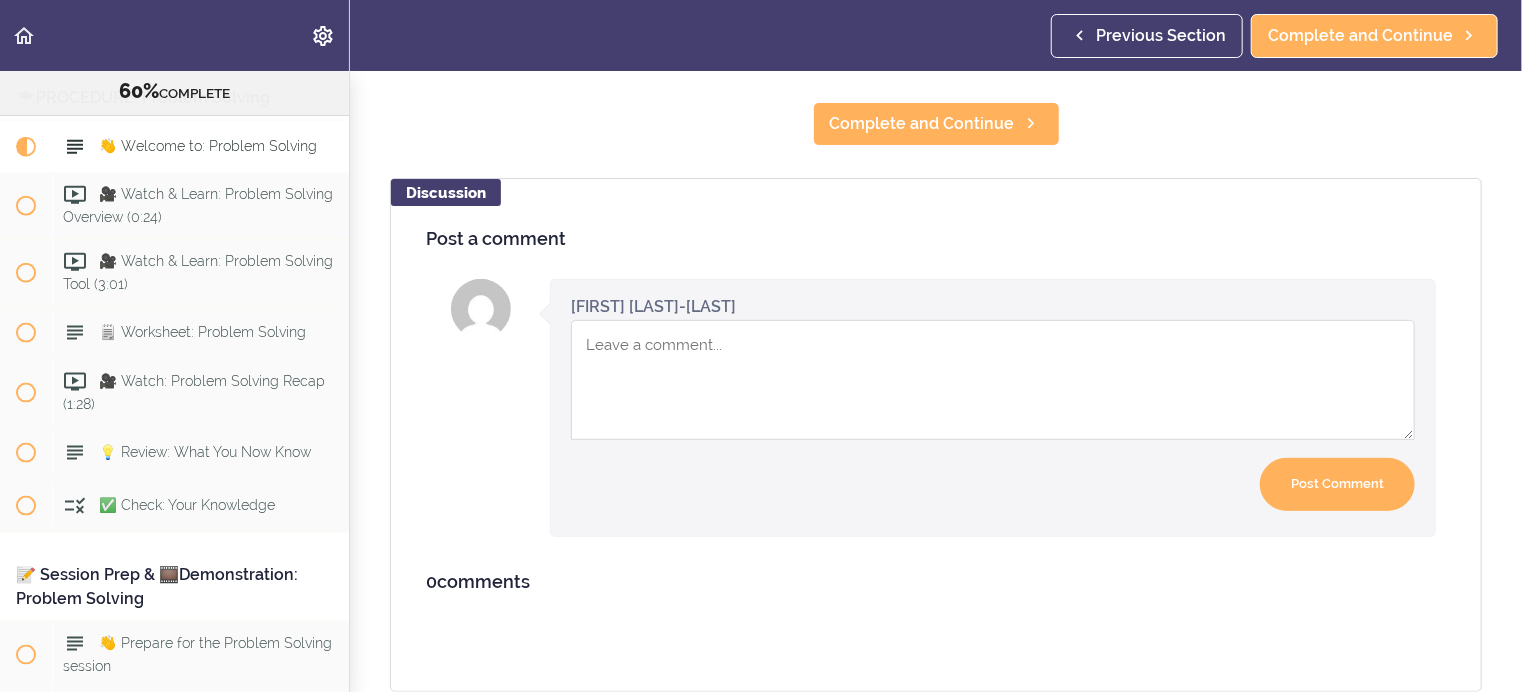 scroll, scrollTop: 0, scrollLeft: 0, axis: both 